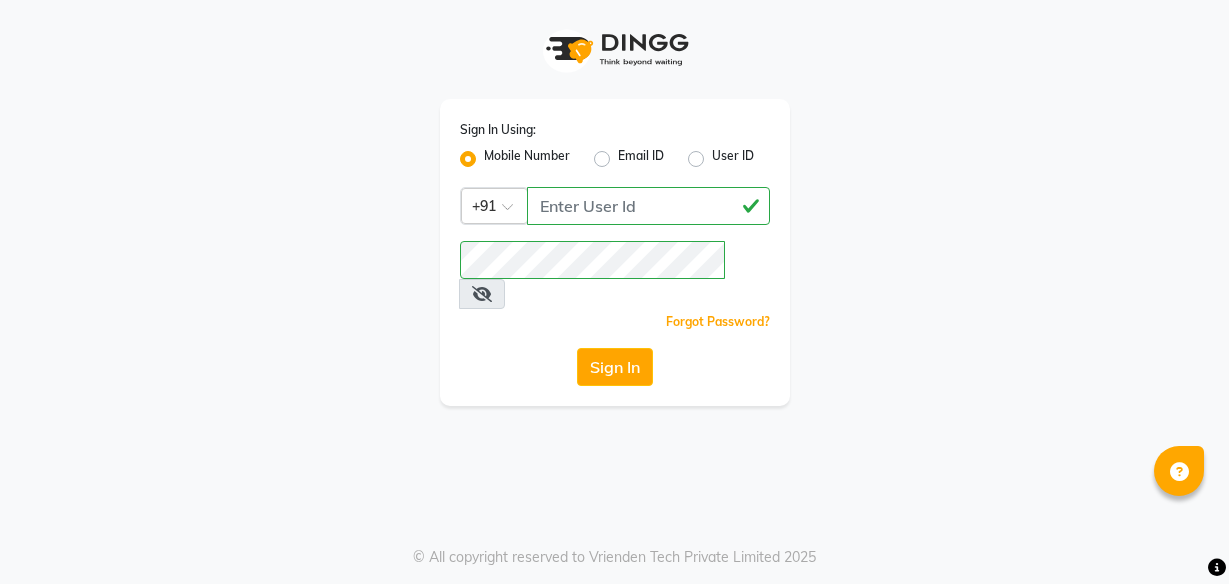 scroll, scrollTop: 0, scrollLeft: 0, axis: both 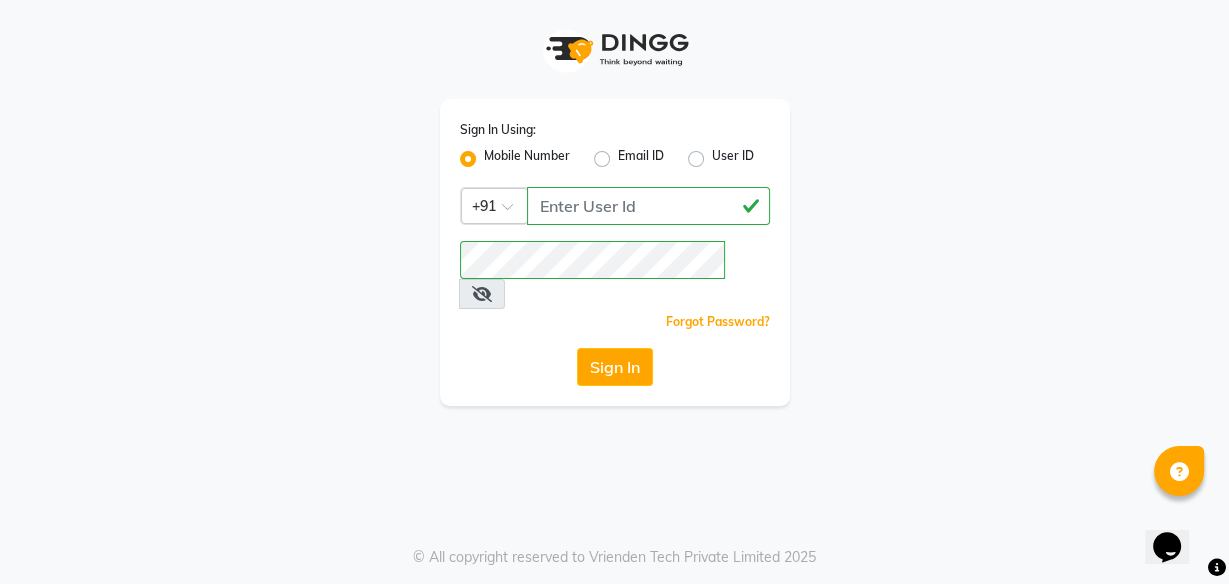 click on "Sign In" 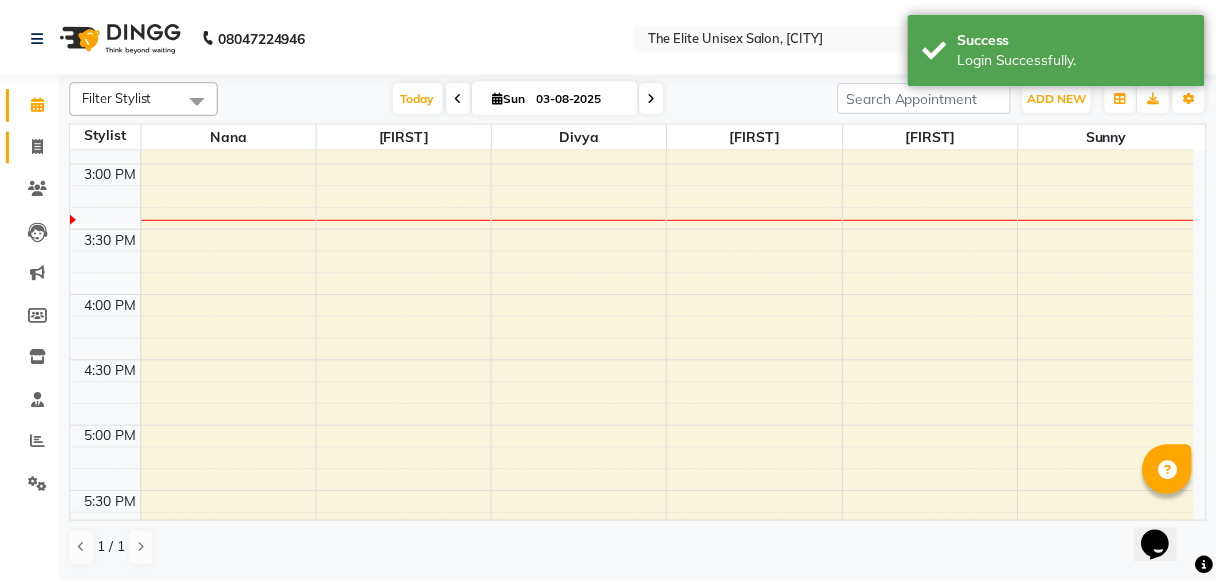 scroll, scrollTop: 0, scrollLeft: 0, axis: both 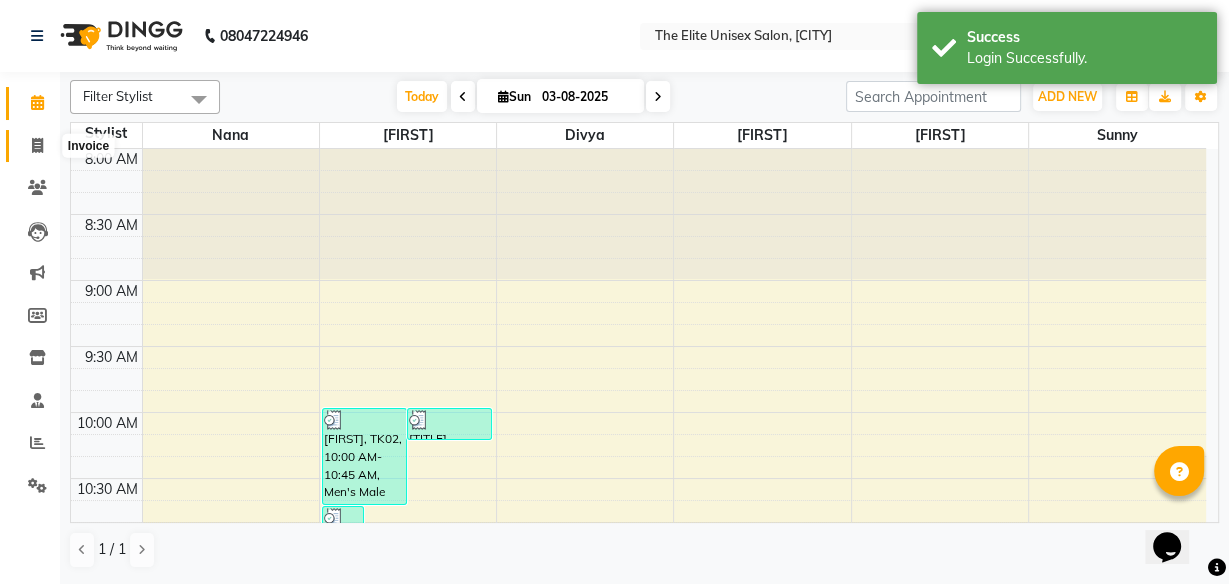 click 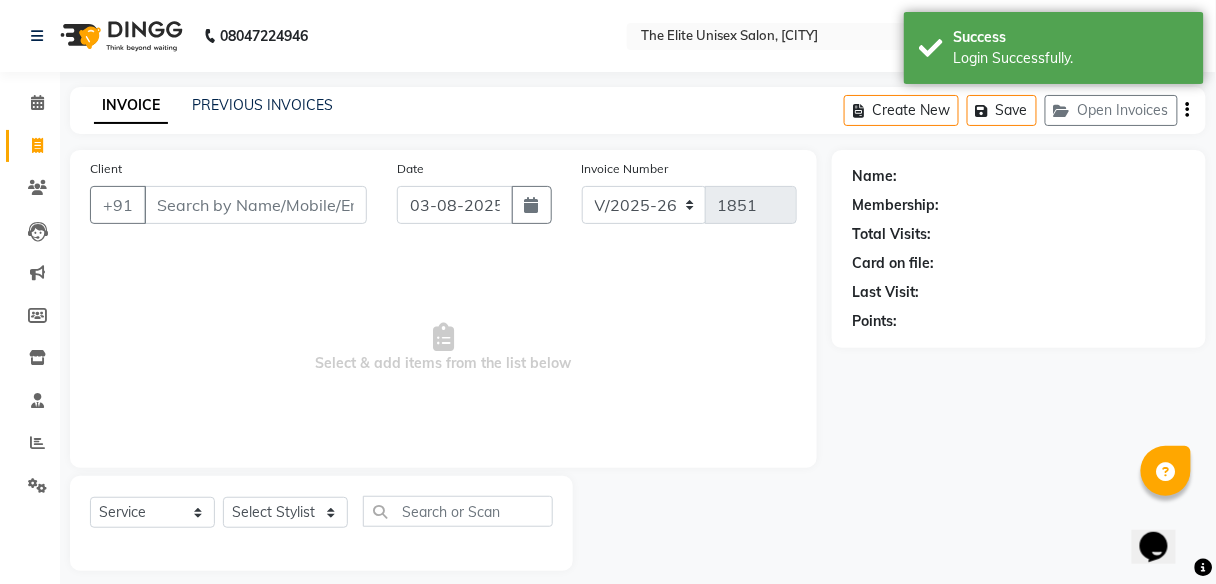 click on "Client" at bounding box center [255, 205] 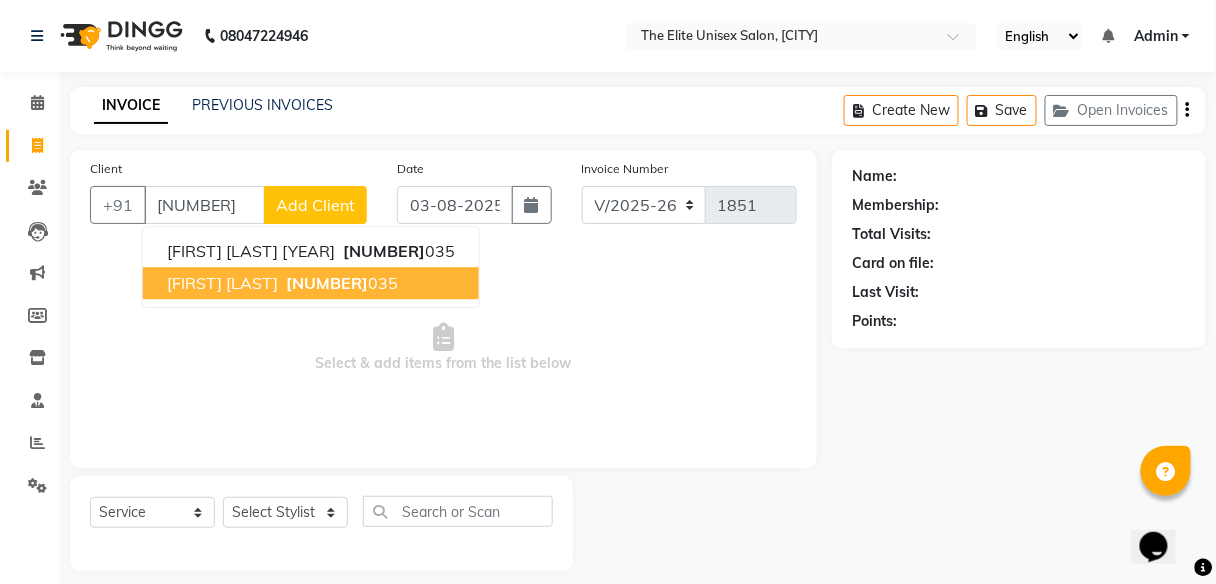 click on "[NUMBER]" at bounding box center (327, 283) 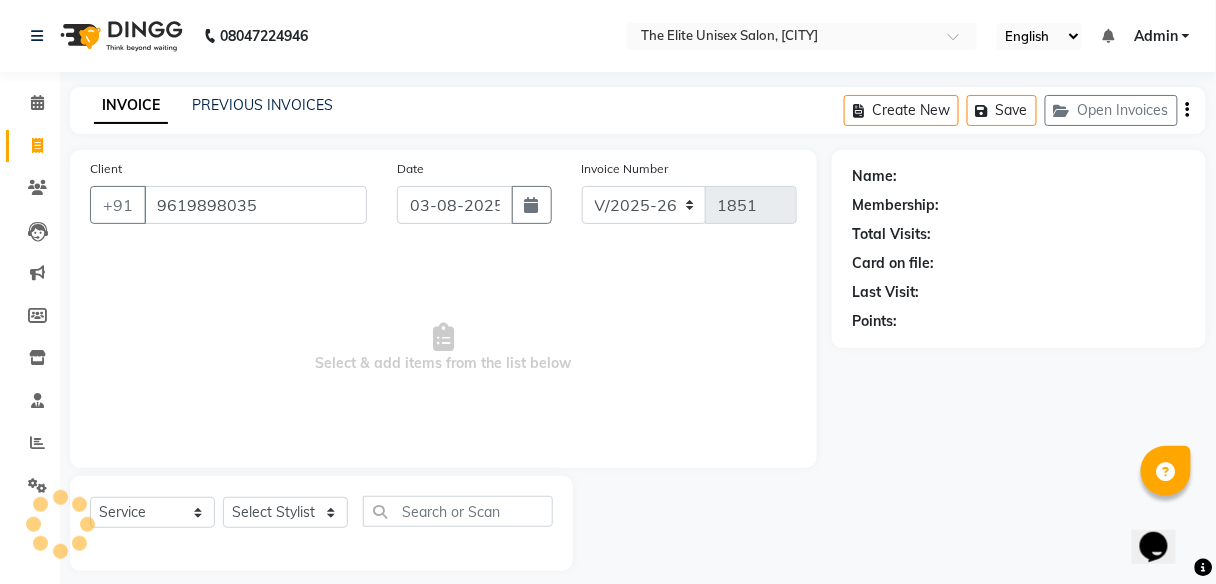 type on "9619898035" 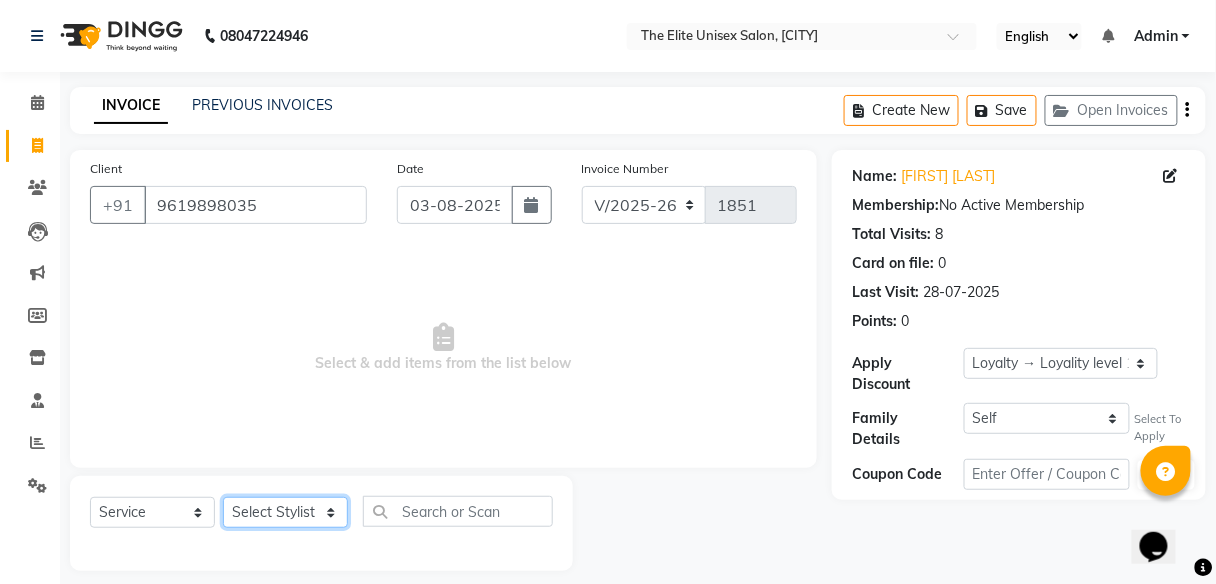 drag, startPoint x: 268, startPoint y: 509, endPoint x: 244, endPoint y: 438, distance: 74.94665 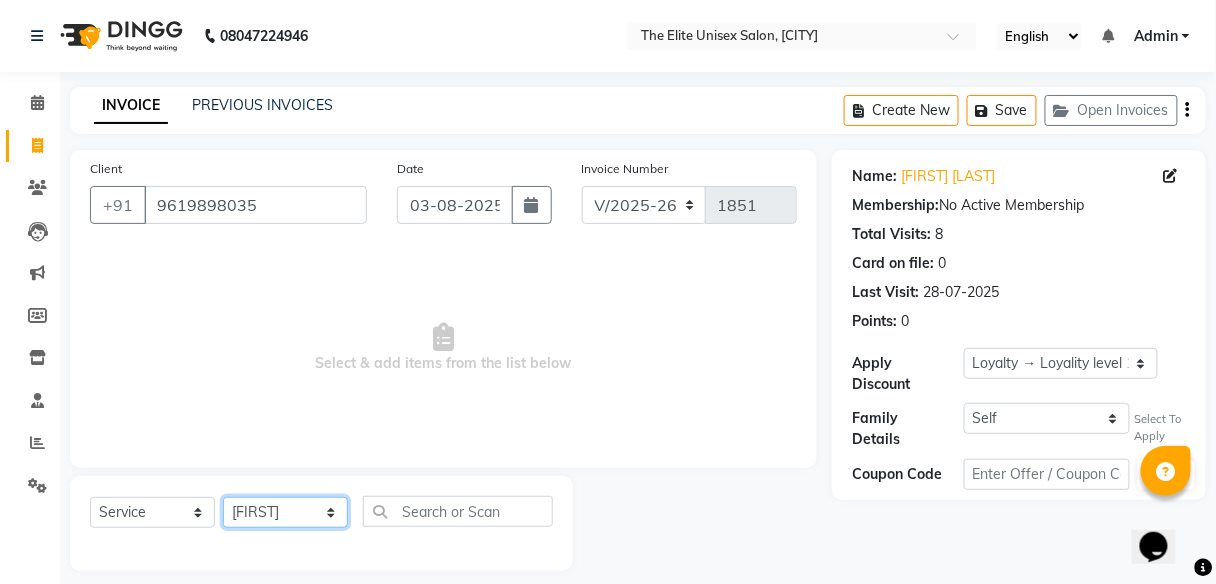 click on "Select Stylist [FIRST] [FIRST] [FIRST] [FIRST] [FIRST]" 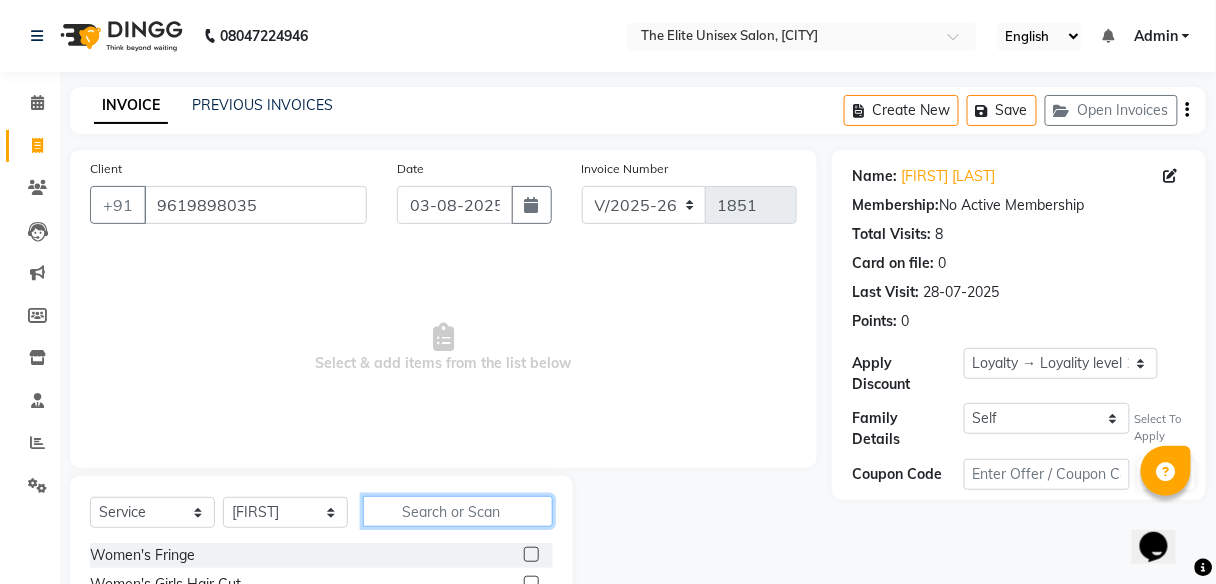 click 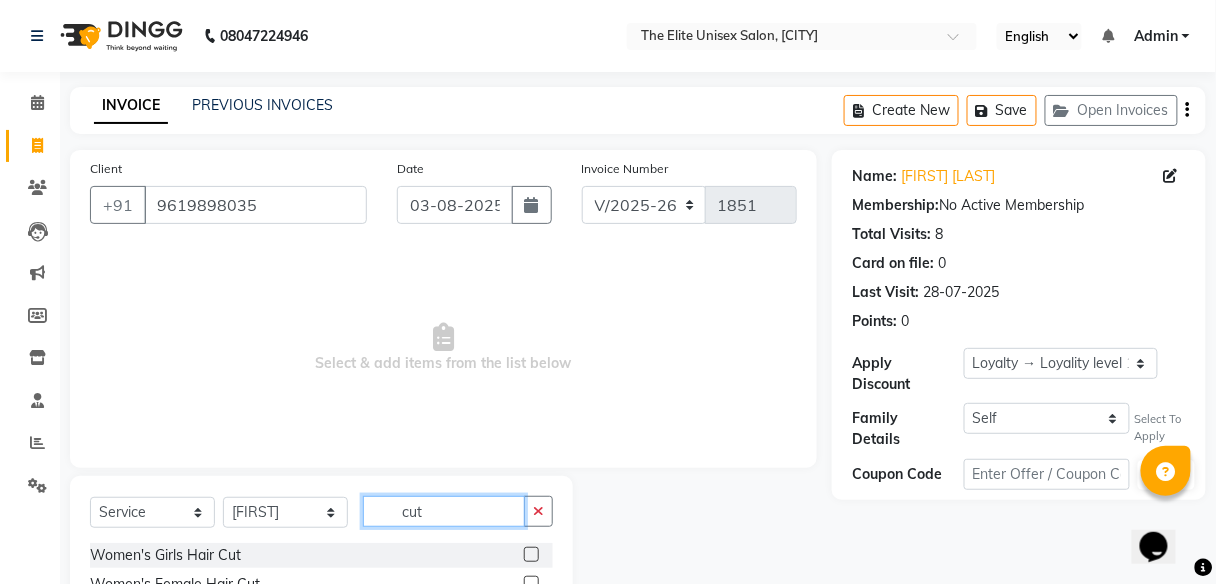 scroll, scrollTop: 161, scrollLeft: 0, axis: vertical 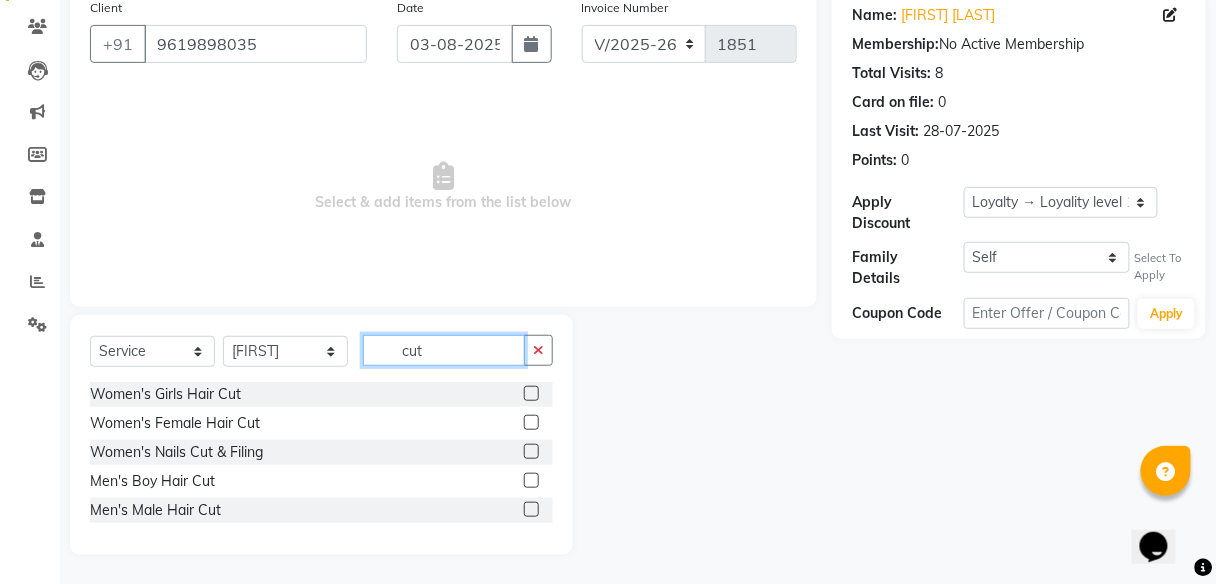 type on "cut" 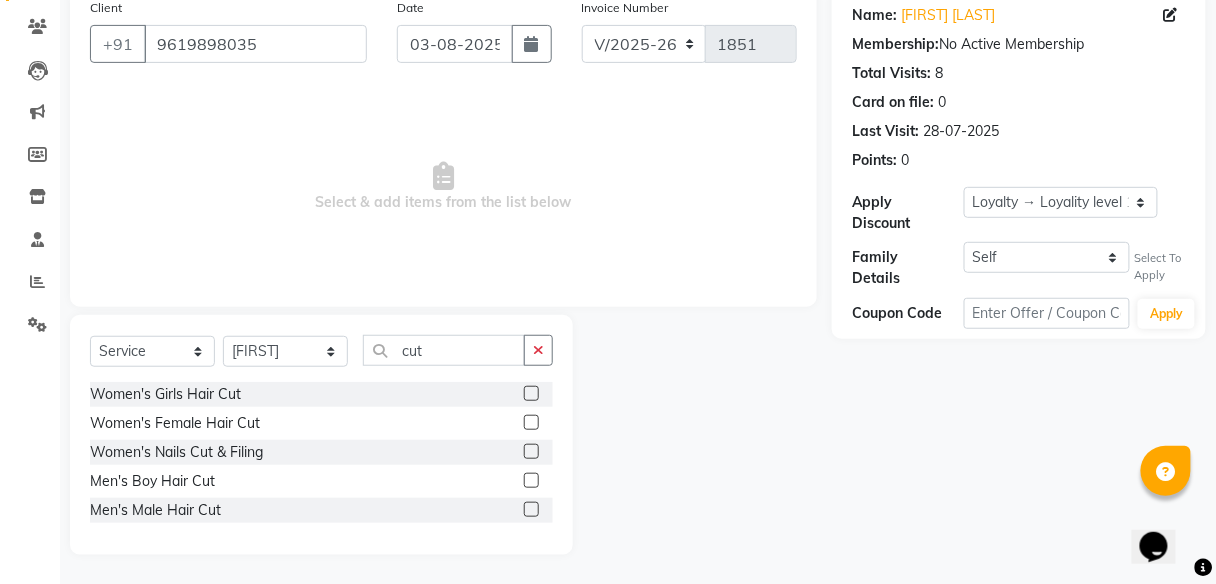 click 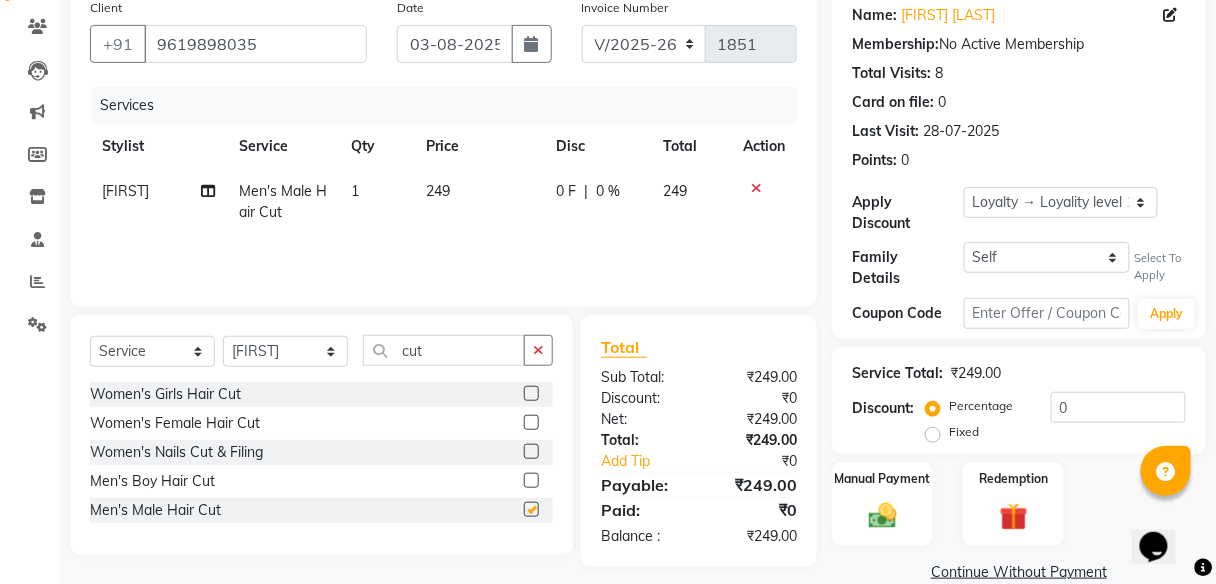 checkbox on "false" 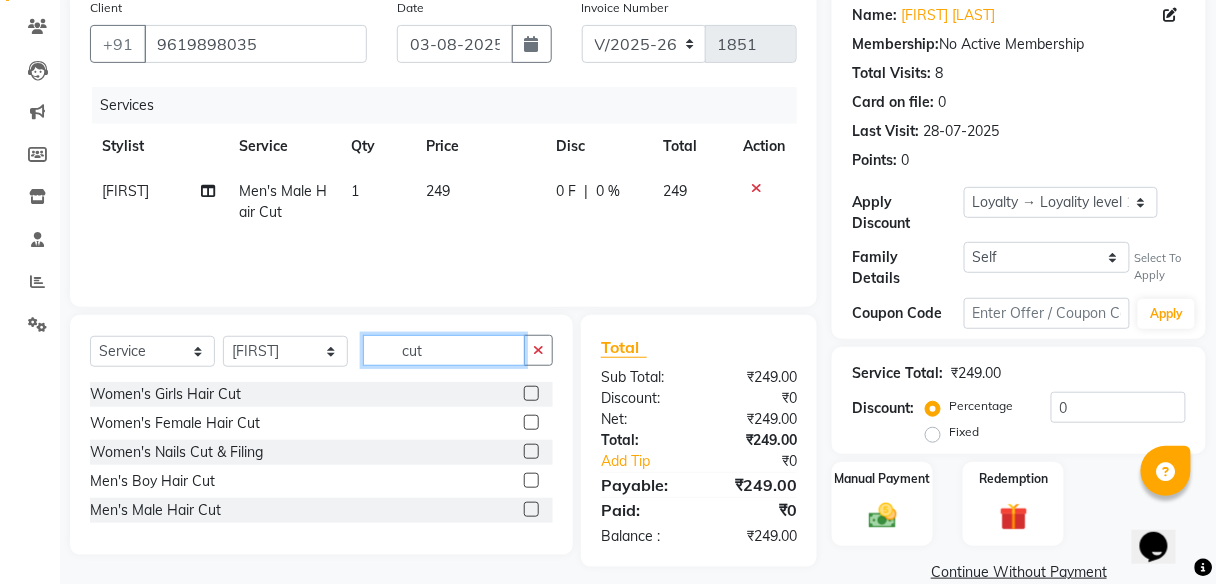 click on "cut" 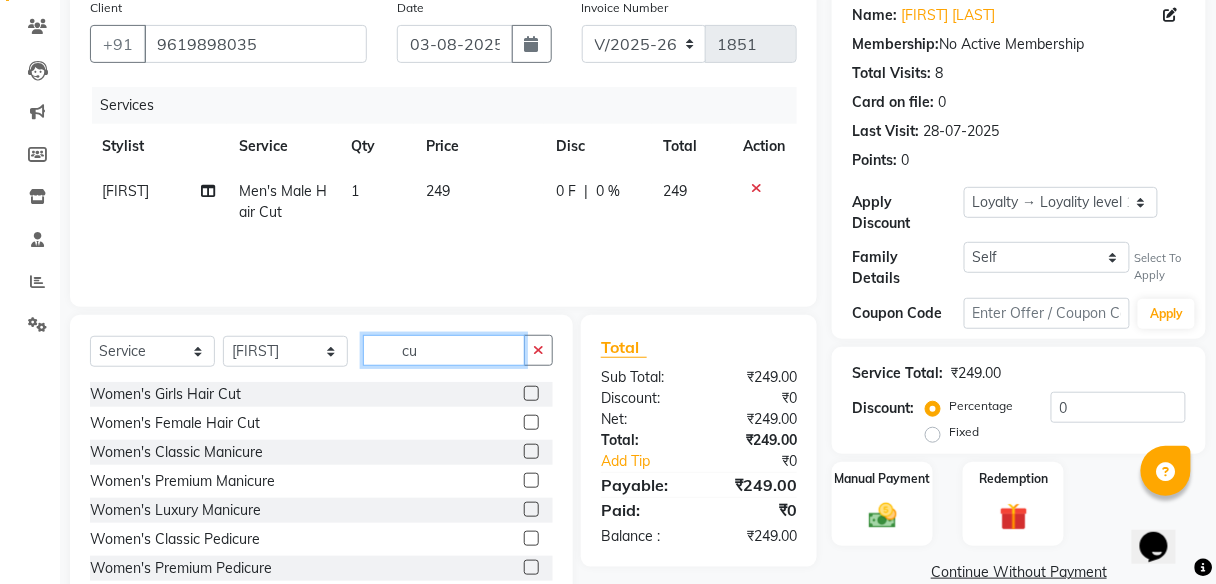 type on "c" 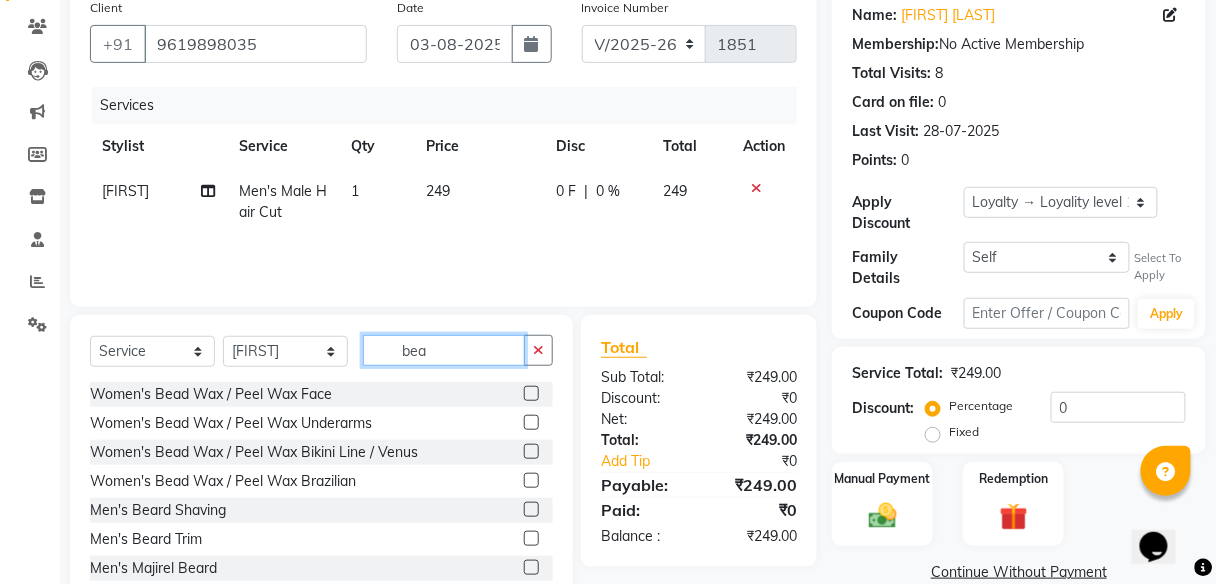 scroll, scrollTop: 216, scrollLeft: 0, axis: vertical 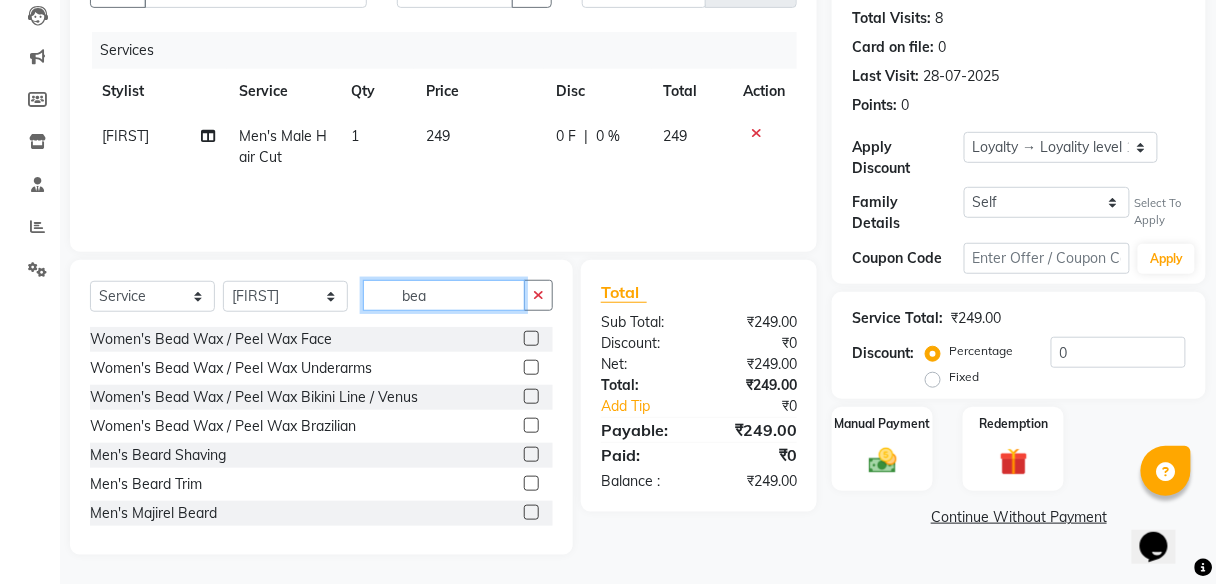type on "bea" 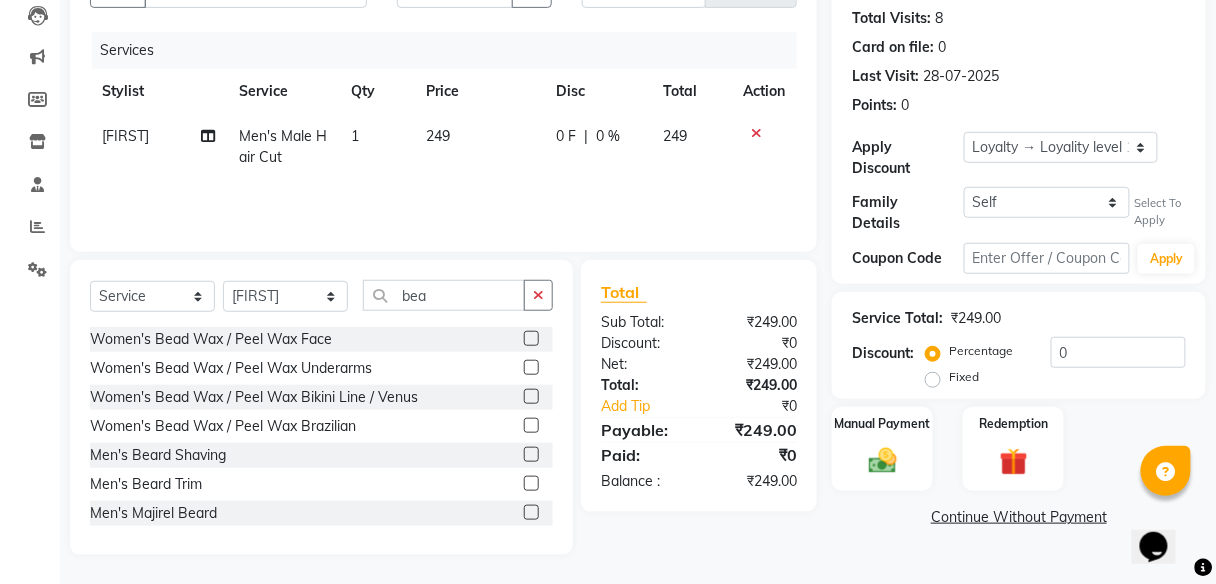 click 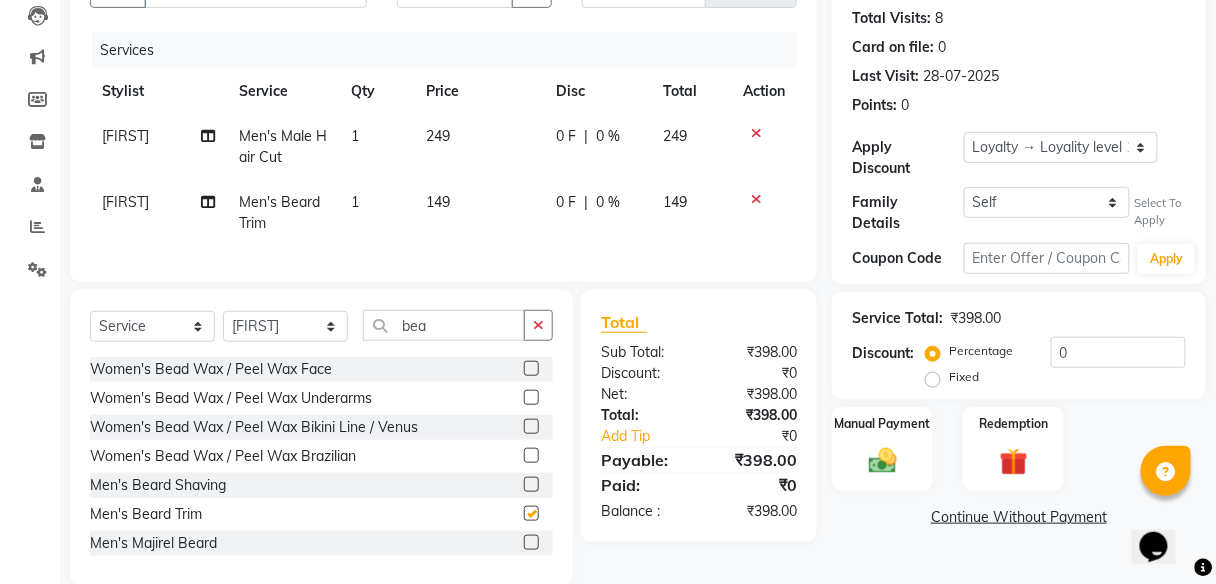 checkbox on "false" 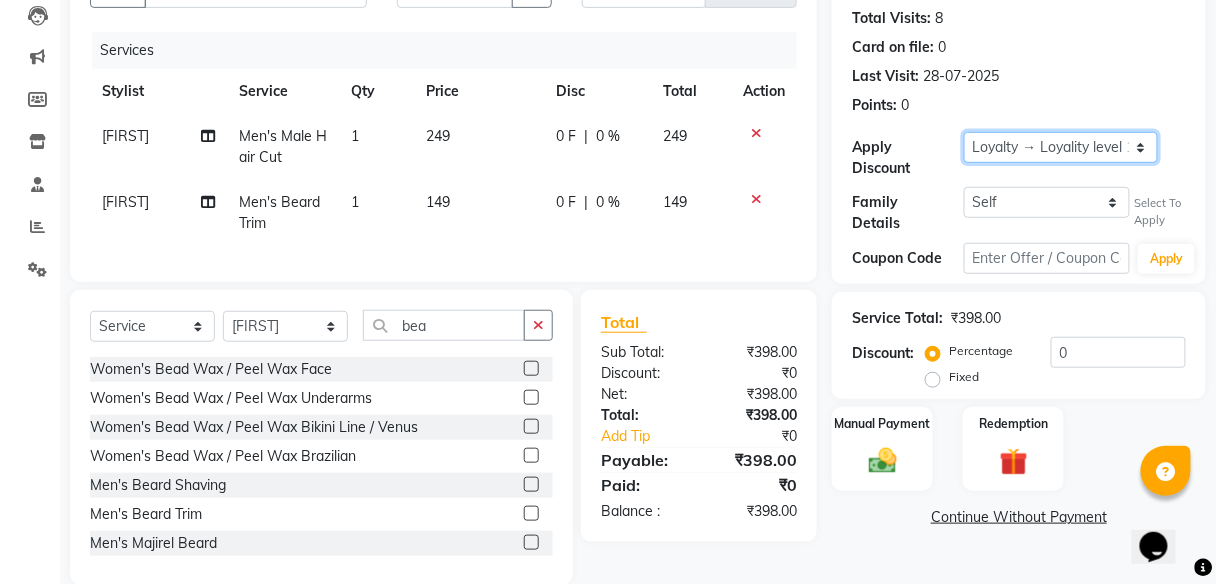 drag, startPoint x: 994, startPoint y: 142, endPoint x: 994, endPoint y: 169, distance: 27 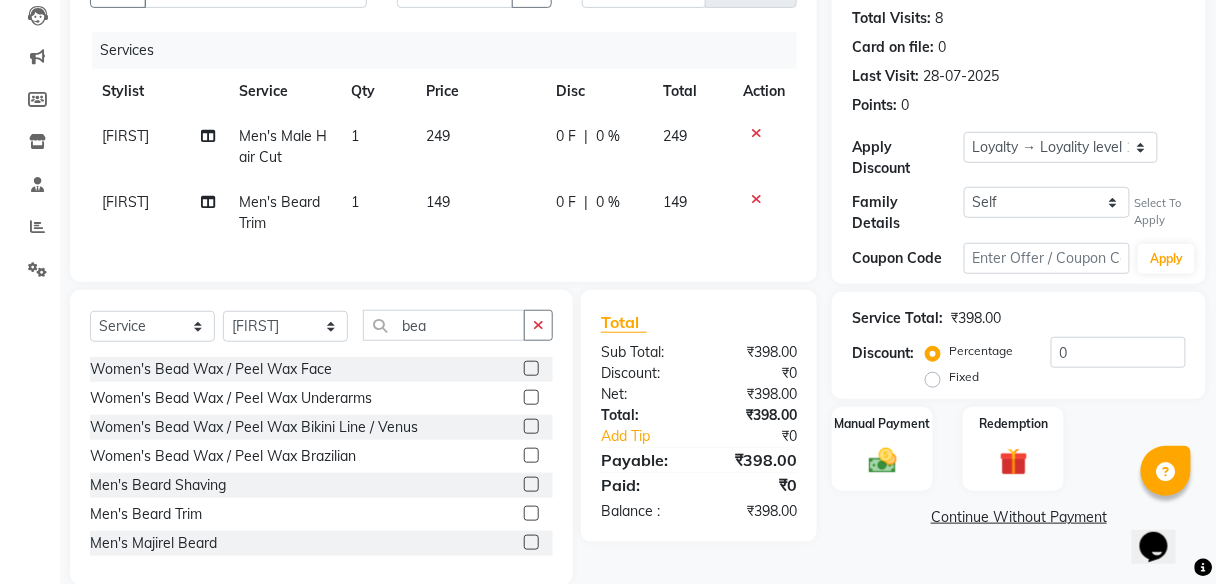 click on "0 F" 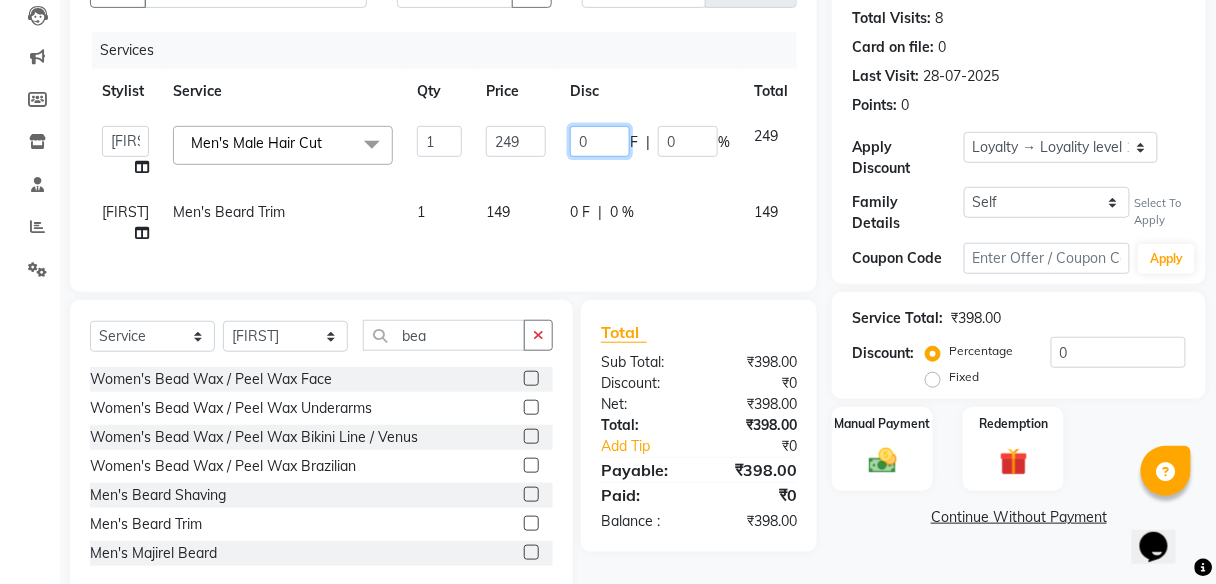 click on "0" 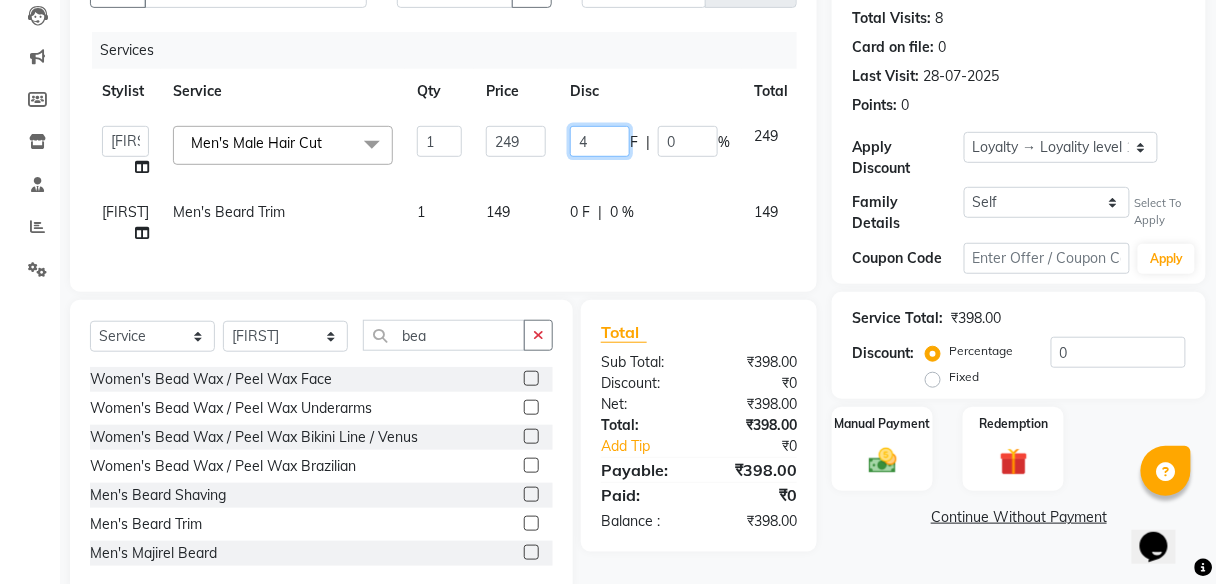 type on "48" 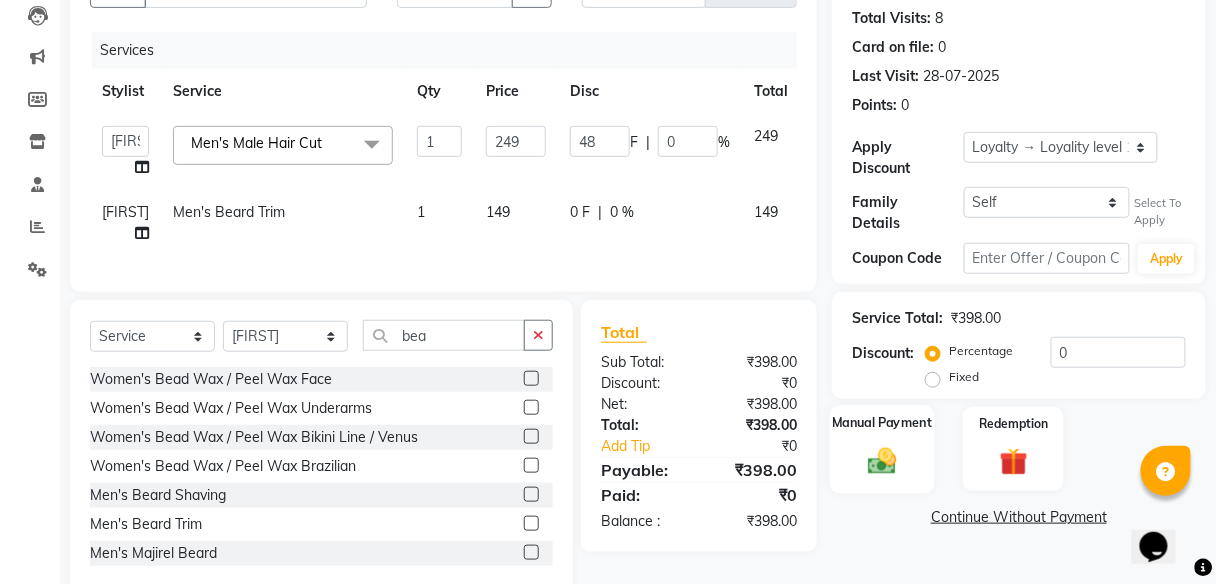 click on "Manual Payment" 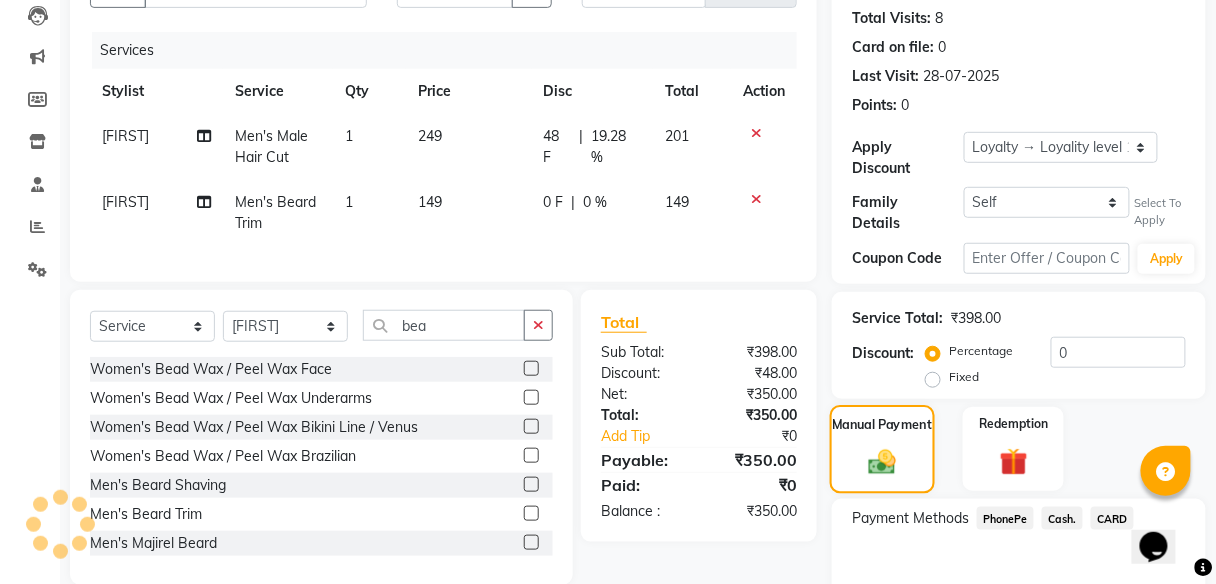 scroll, scrollTop: 316, scrollLeft: 0, axis: vertical 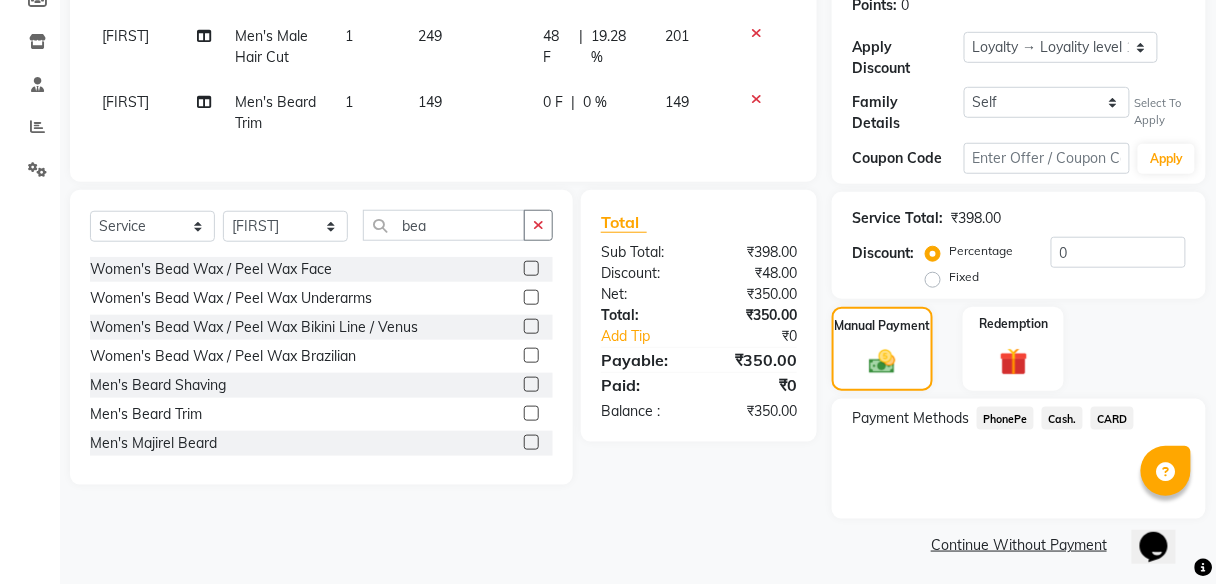 click on "PhonePe" 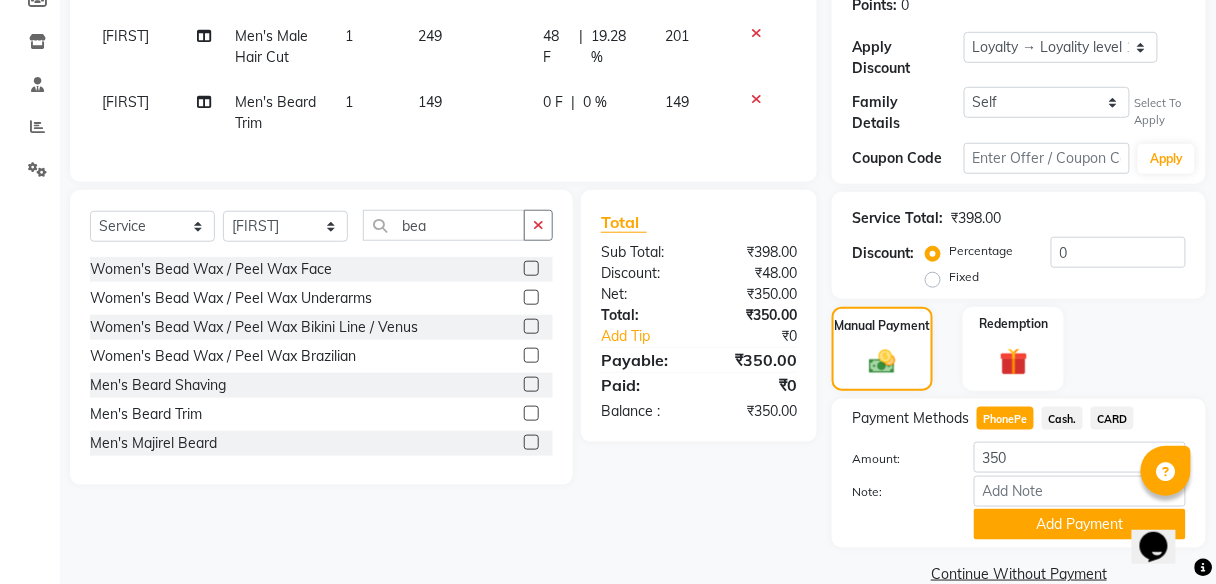 scroll, scrollTop: 344, scrollLeft: 0, axis: vertical 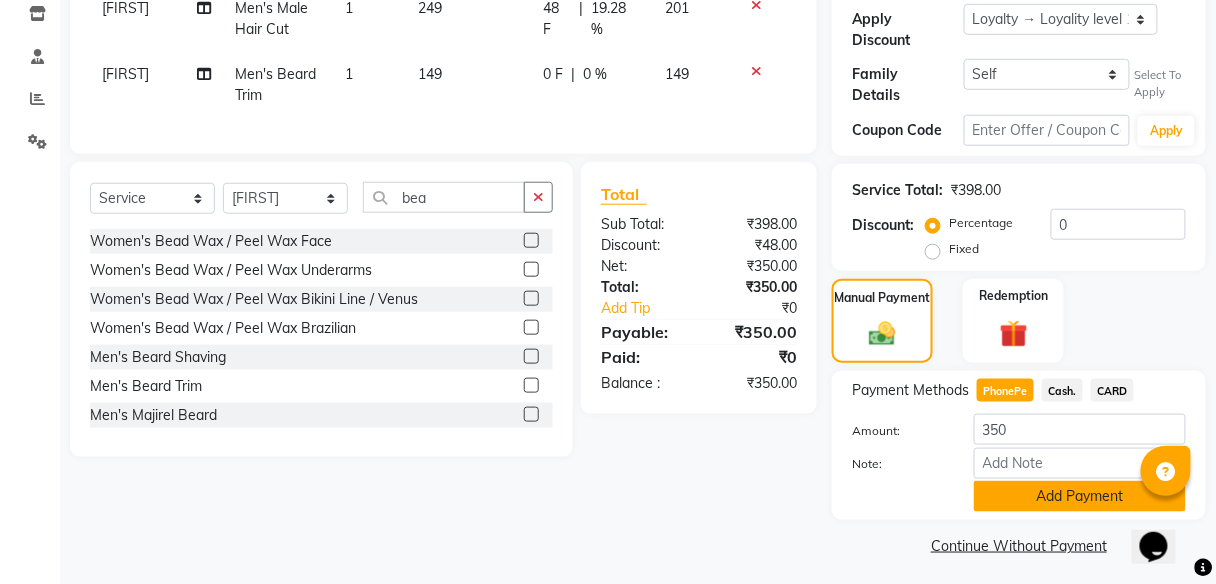 click on "Add Payment" 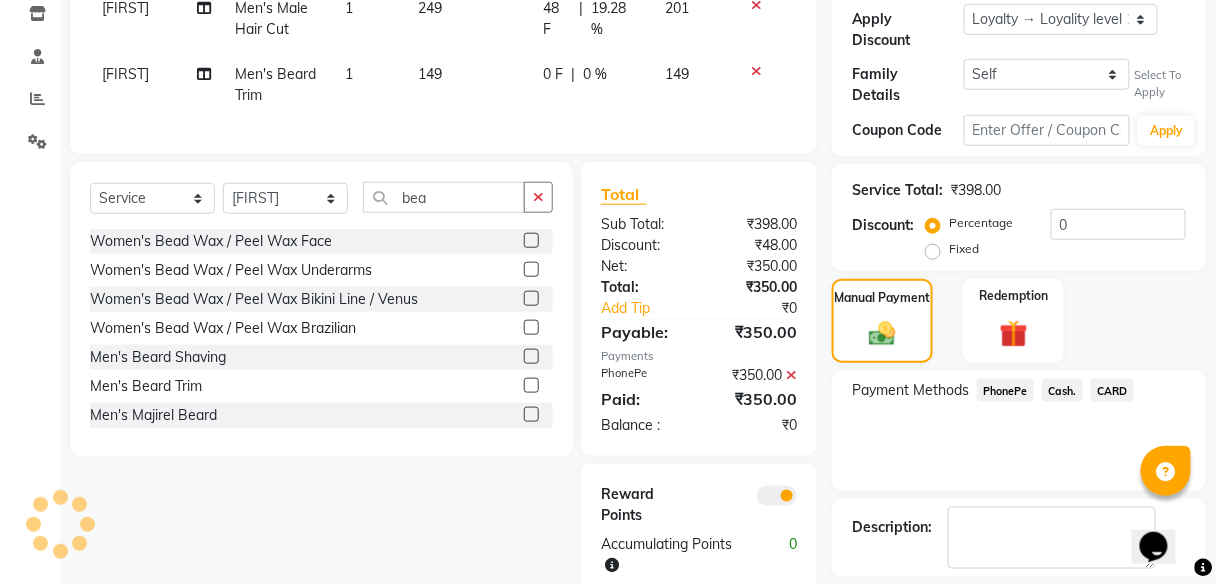 scroll, scrollTop: 428, scrollLeft: 0, axis: vertical 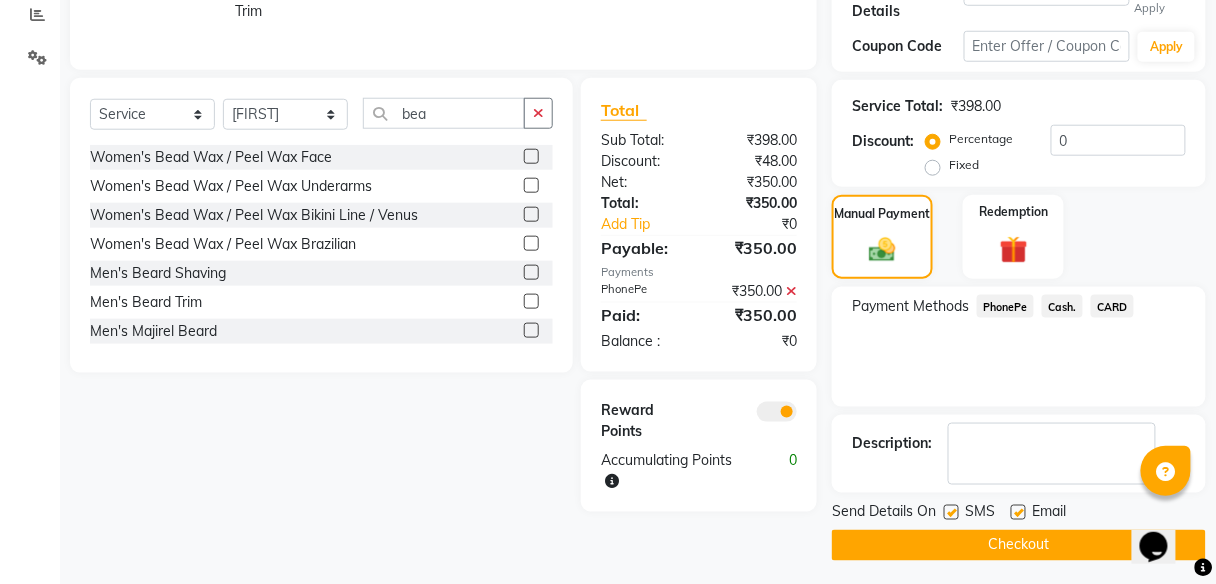 click on "Checkout" 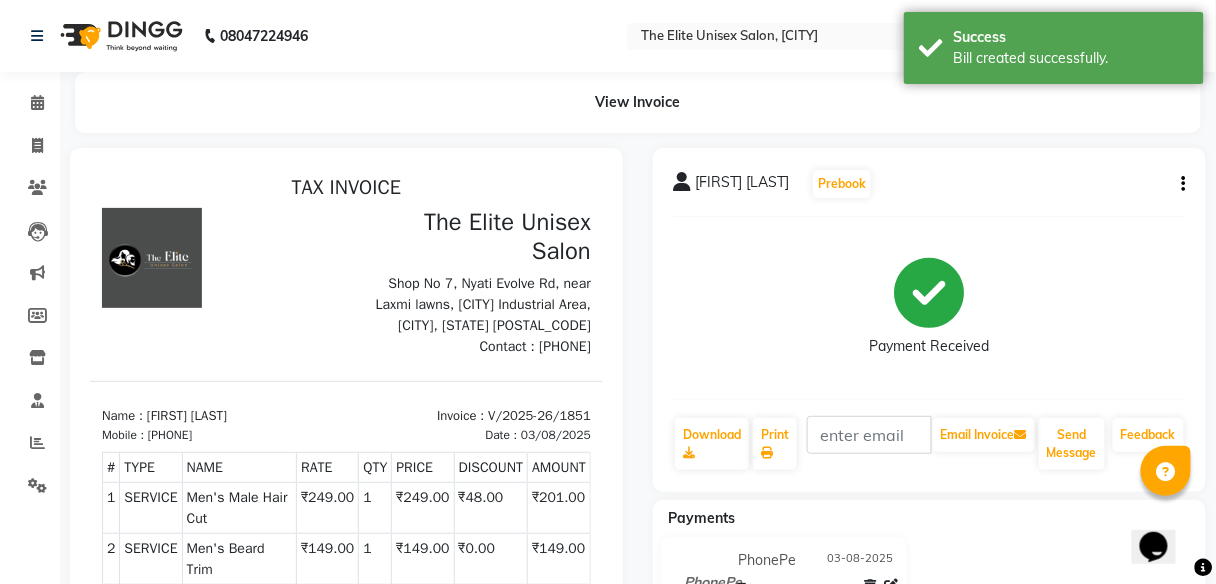 scroll, scrollTop: 0, scrollLeft: 0, axis: both 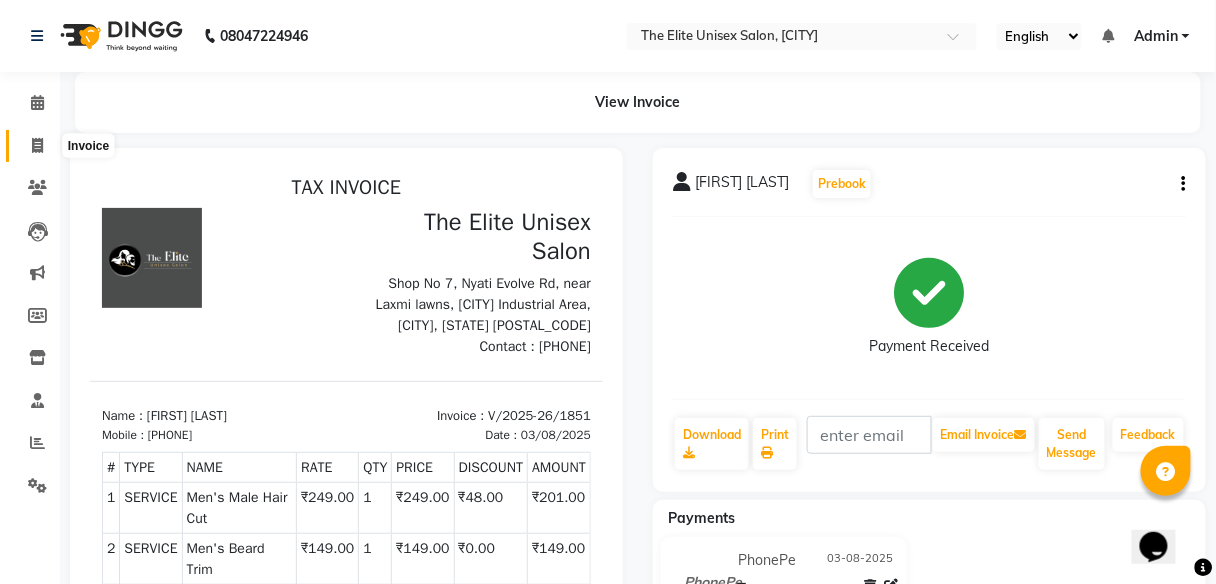 click 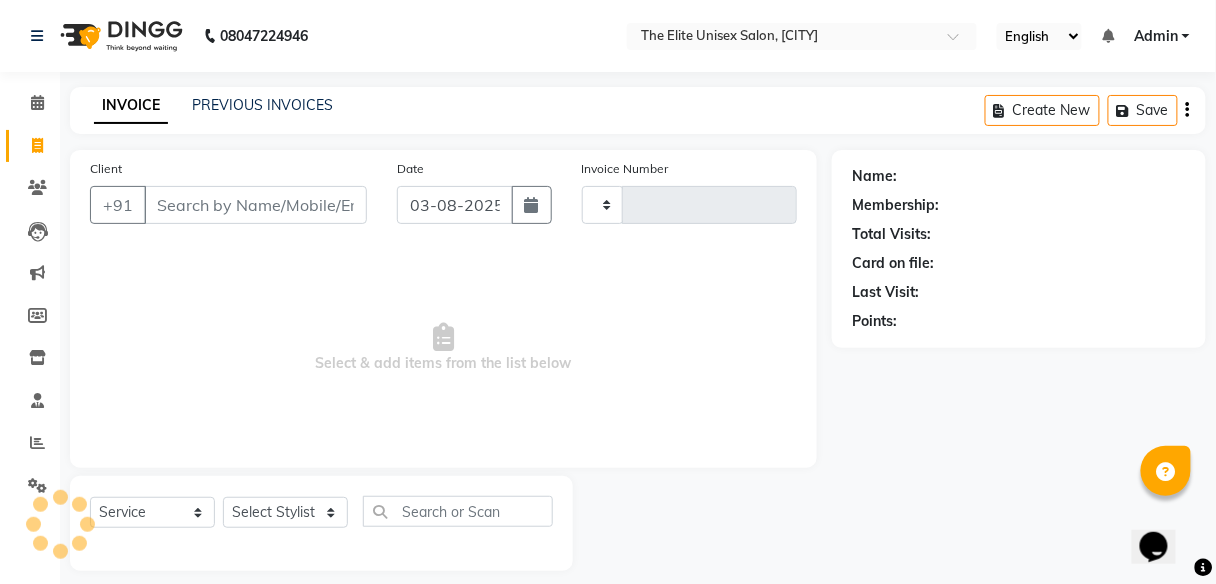 type on "1852" 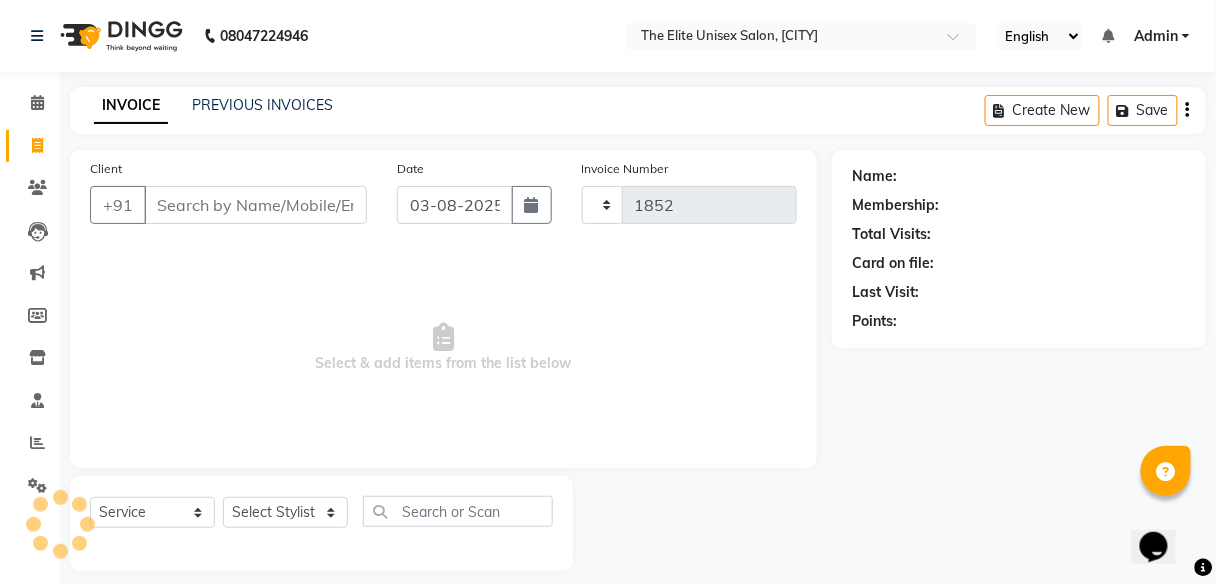 scroll, scrollTop: 16, scrollLeft: 0, axis: vertical 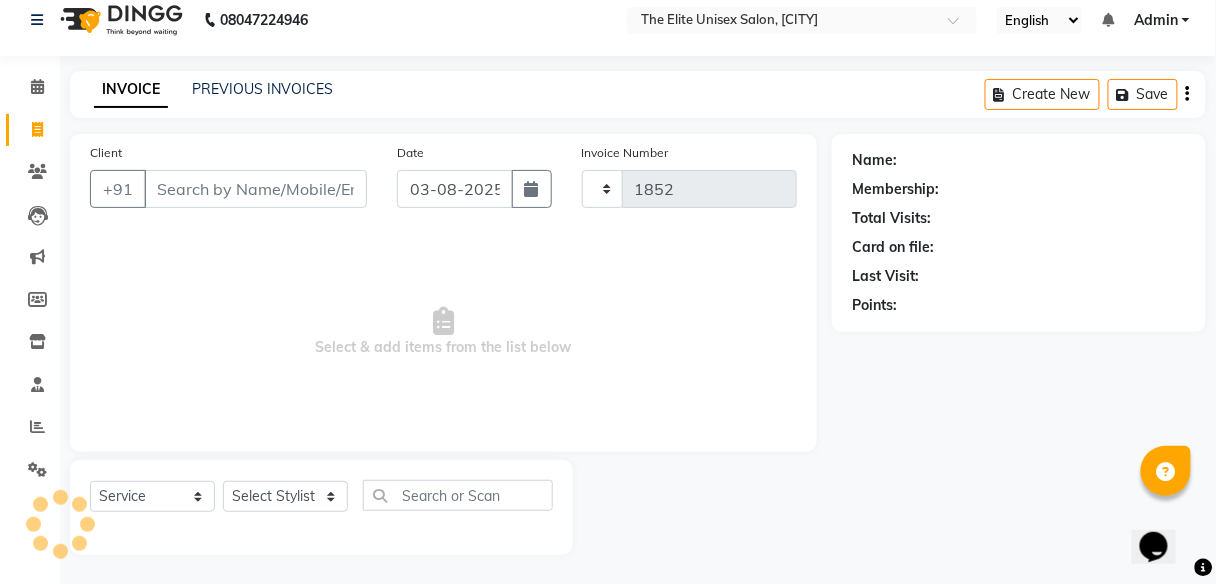 select on "7086" 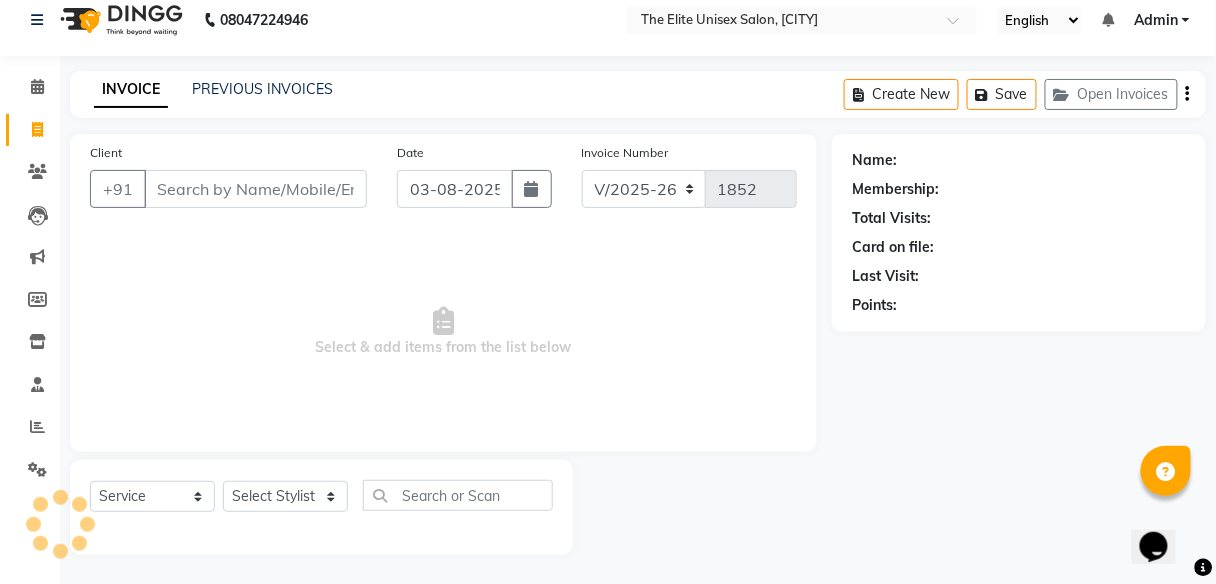 click on "Client" at bounding box center (255, 189) 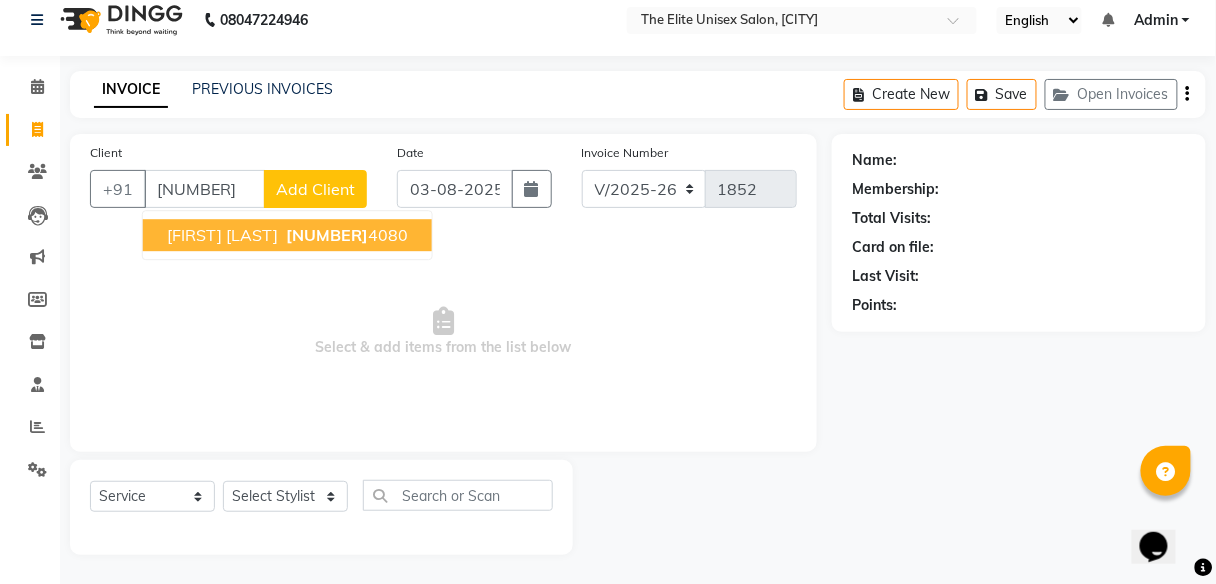 click on "[FIRST] [LAST]" at bounding box center (222, 235) 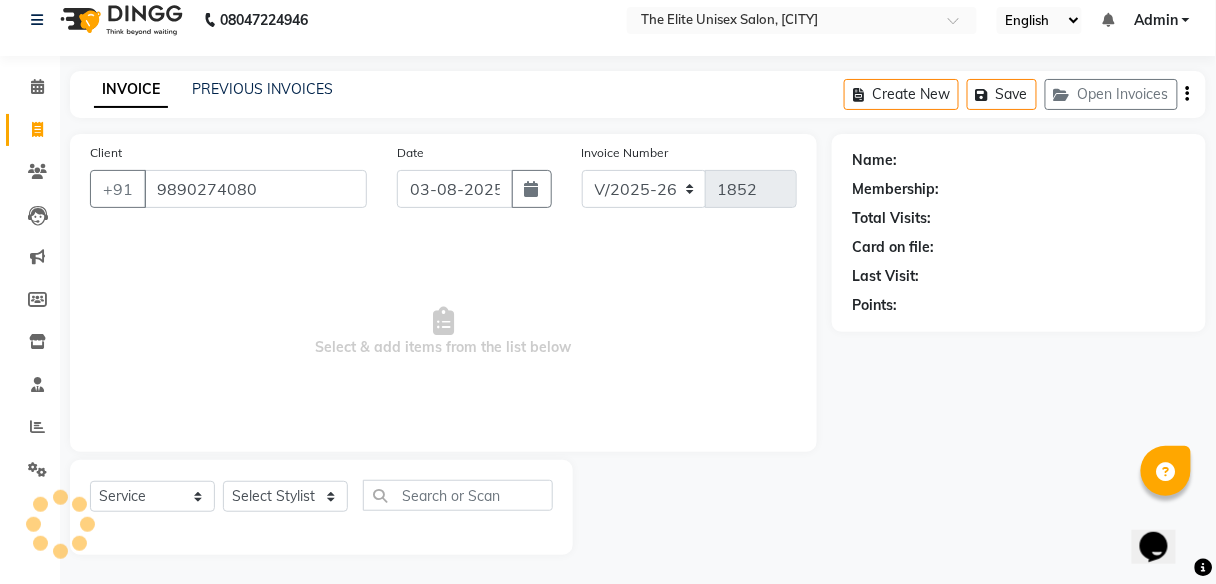 type on "9890274080" 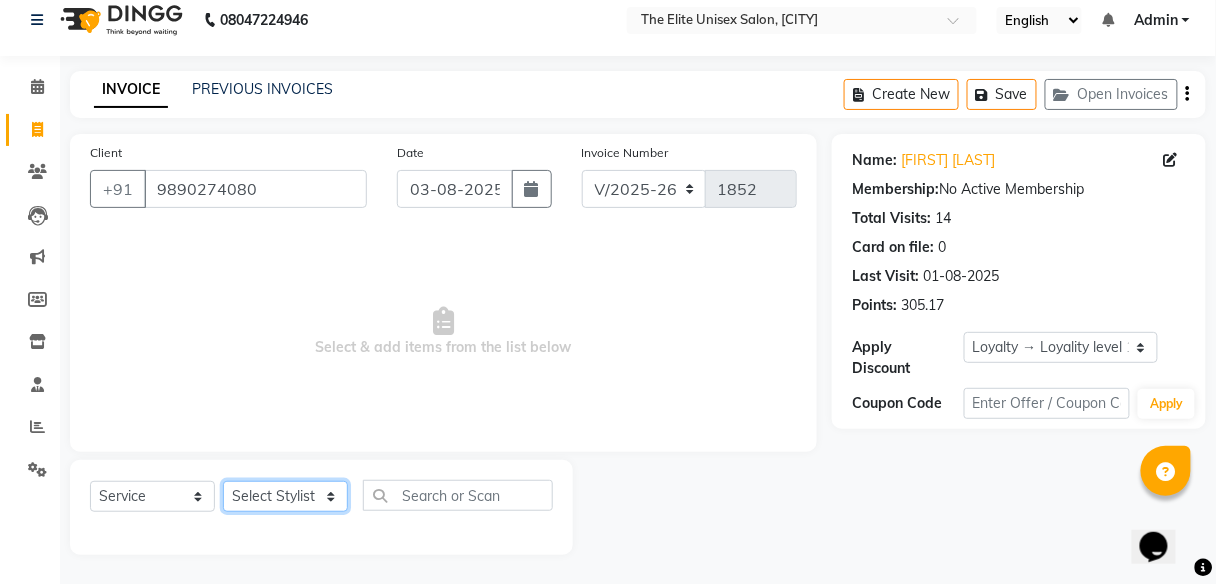 click on "Select Stylist [FIRST] [FIRST] [FIRST] [FIRST] [FIRST]" 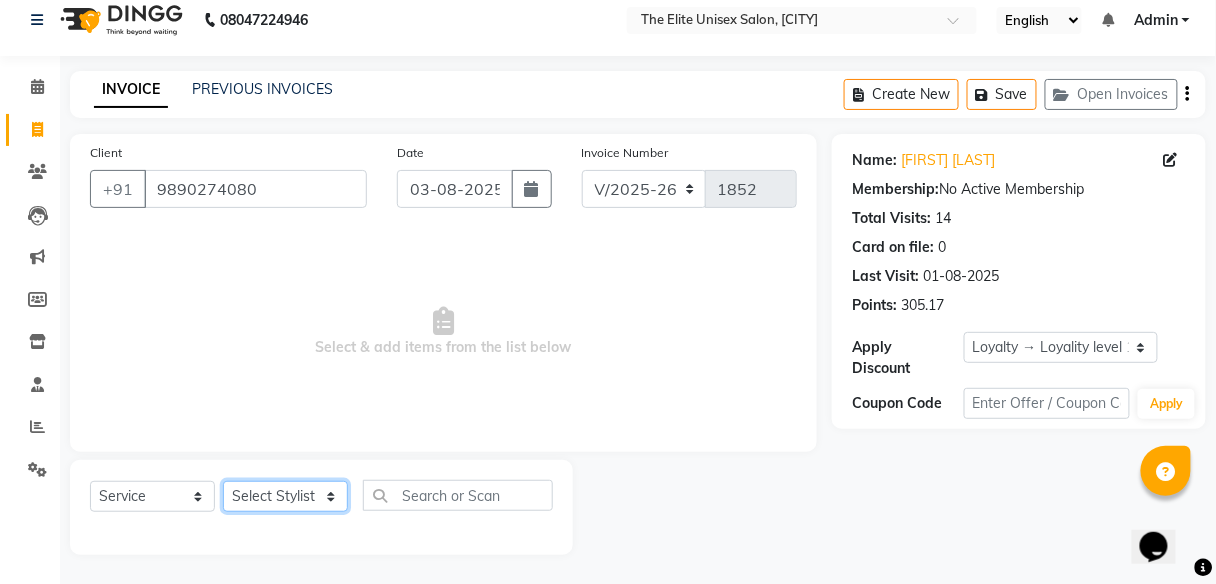 select on "59555" 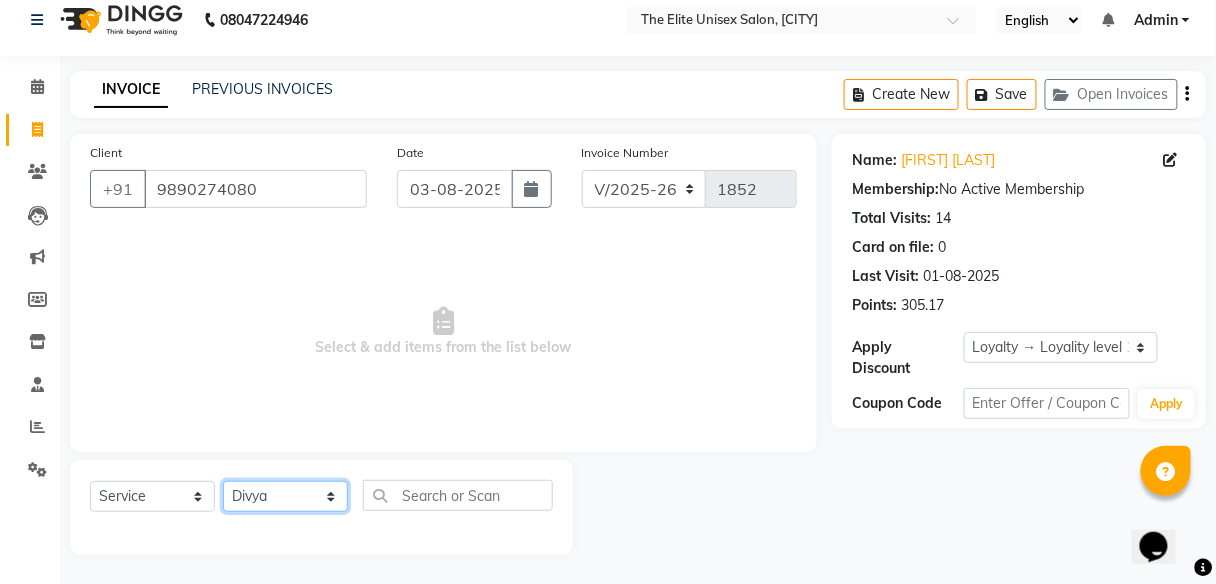 click on "Select Stylist [FIRST] [FIRST] [FIRST] [FIRST] [FIRST]" 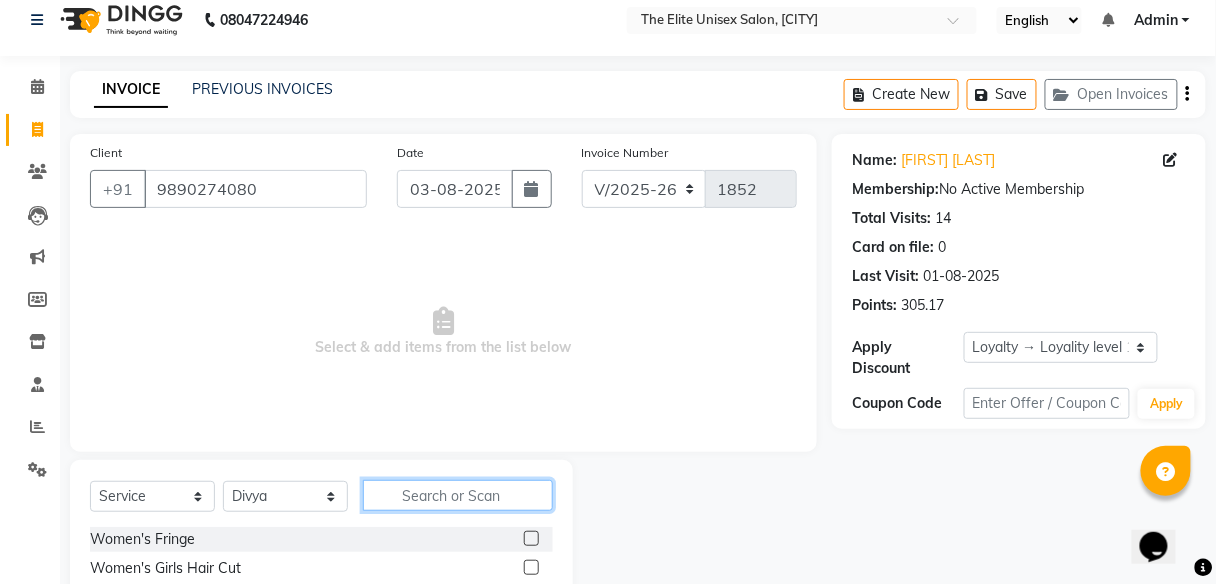 click 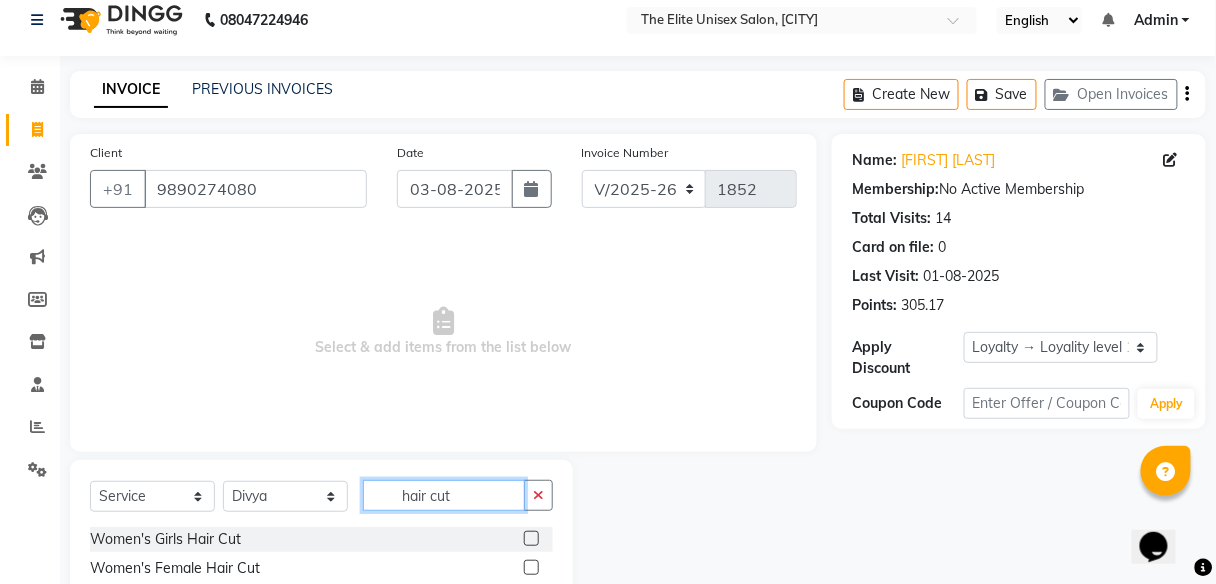 scroll, scrollTop: 132, scrollLeft: 0, axis: vertical 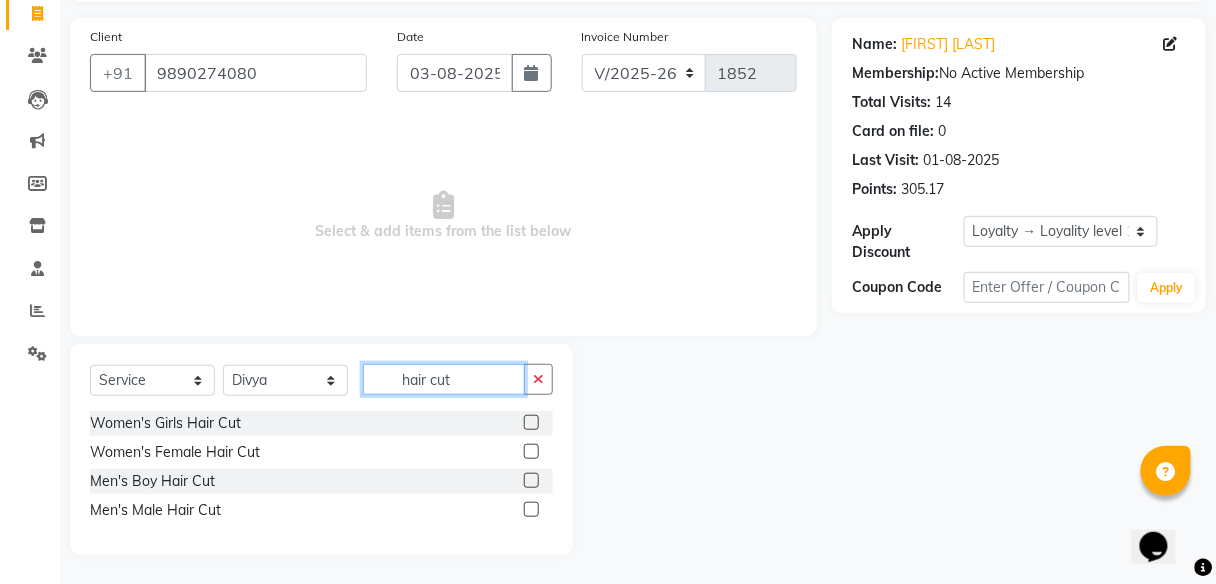 type on "hair cut" 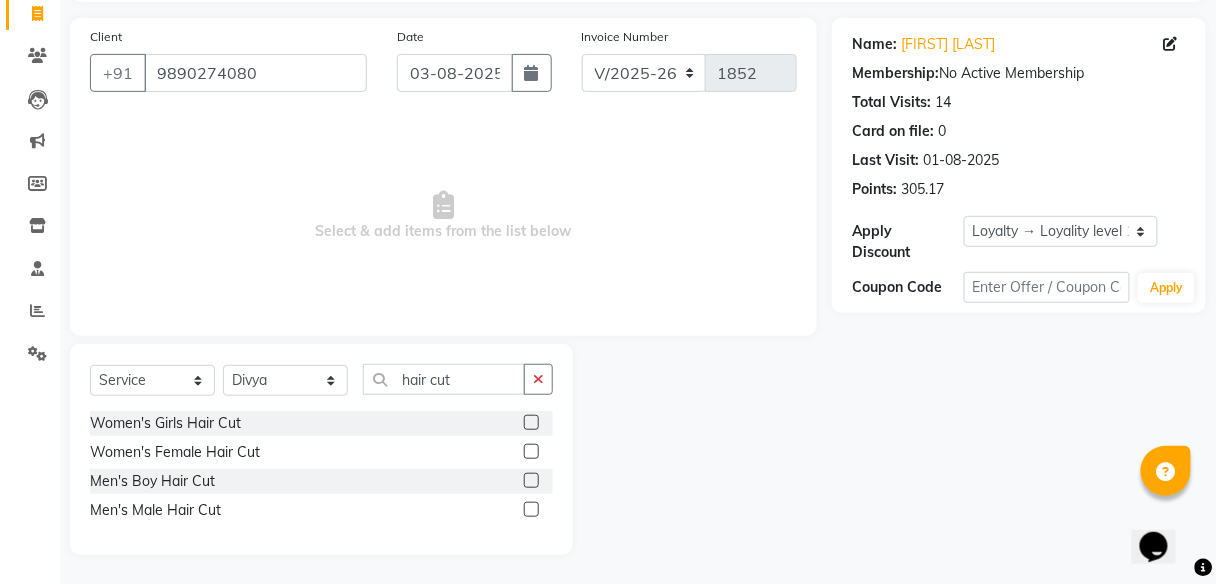click 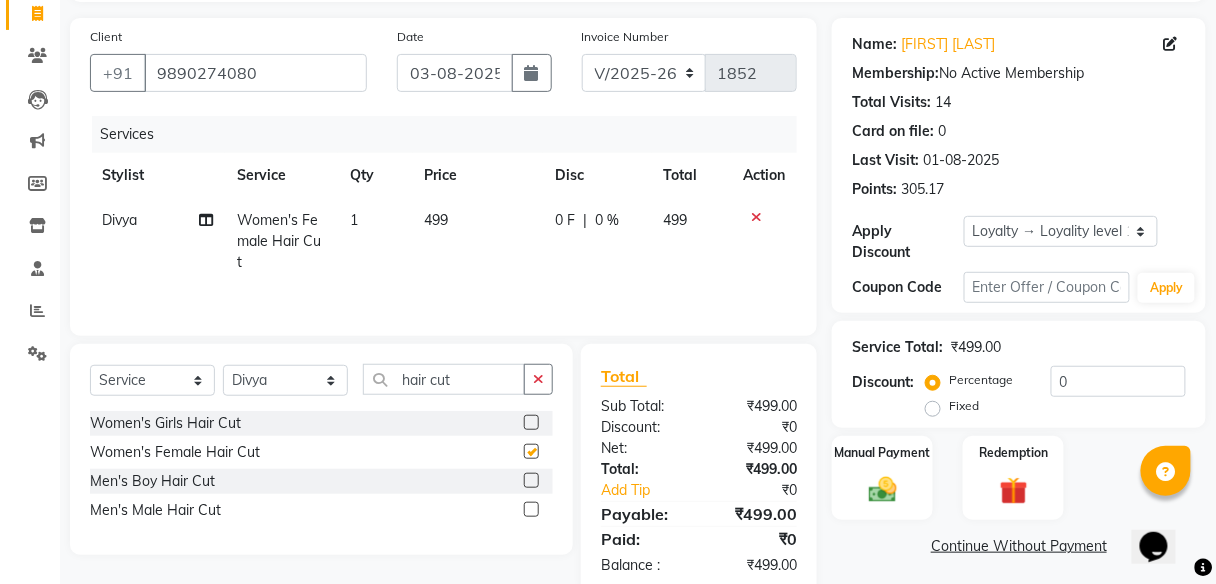checkbox on "false" 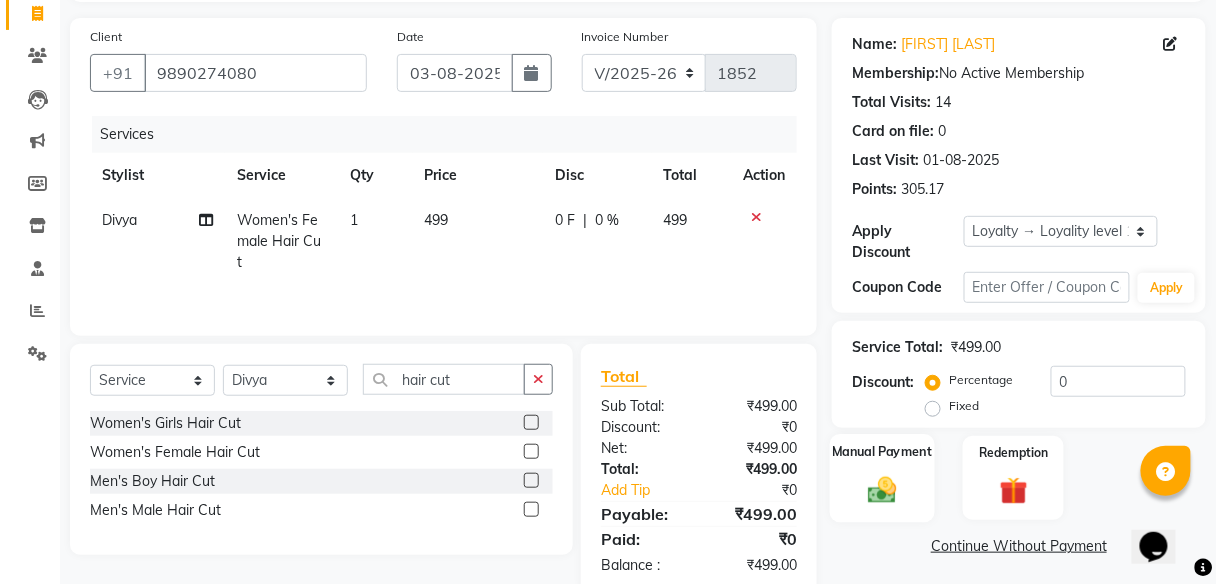 click on "Manual Payment" 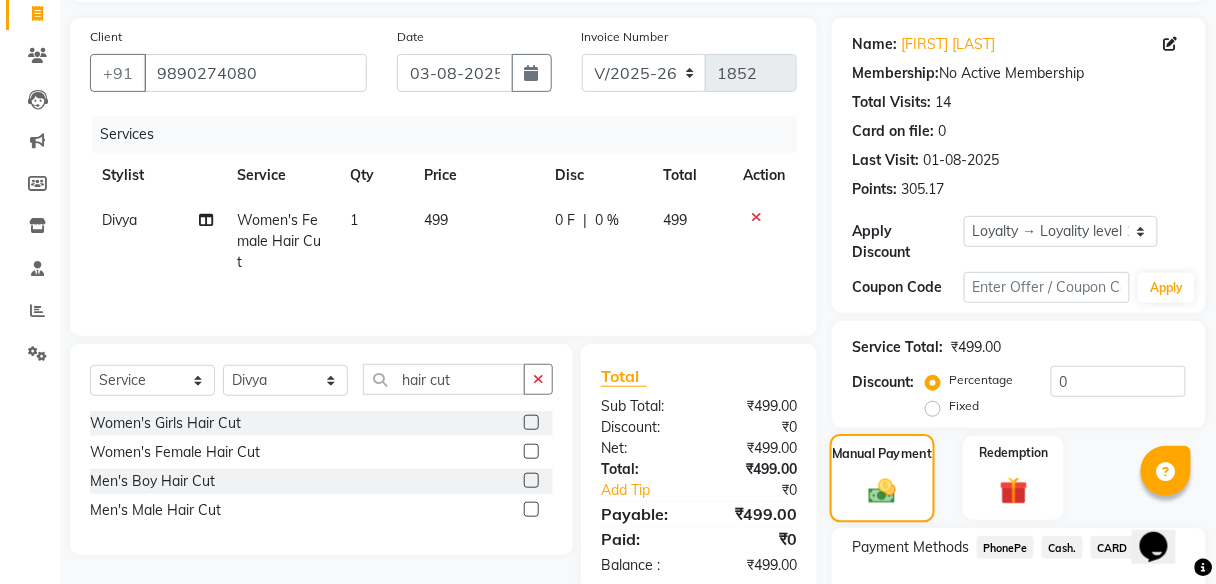 scroll, scrollTop: 267, scrollLeft: 0, axis: vertical 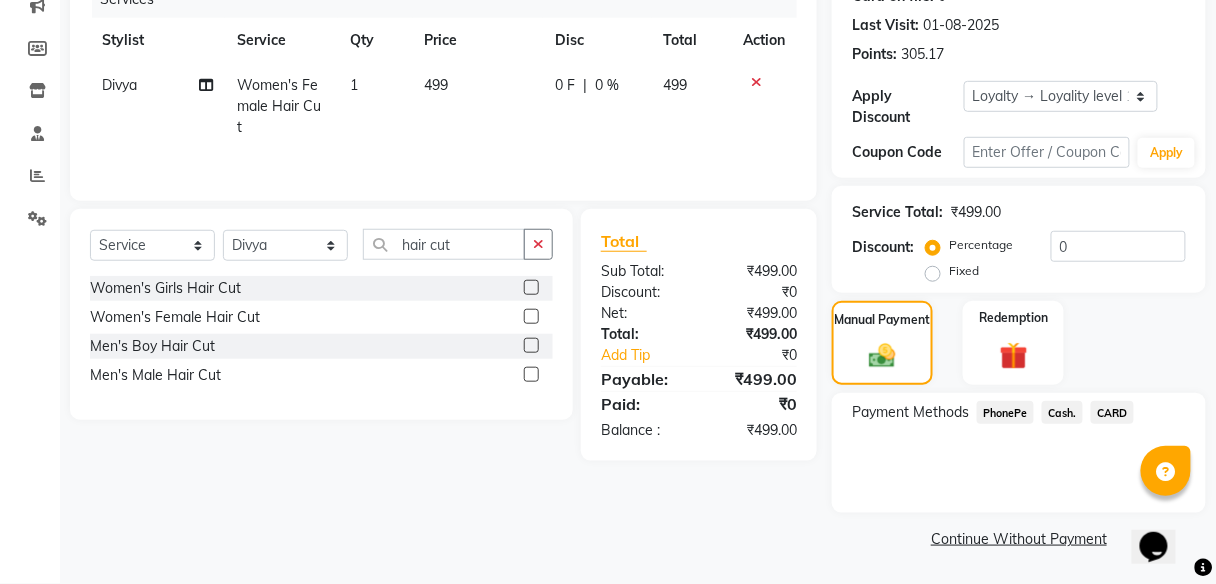 click on "PhonePe" 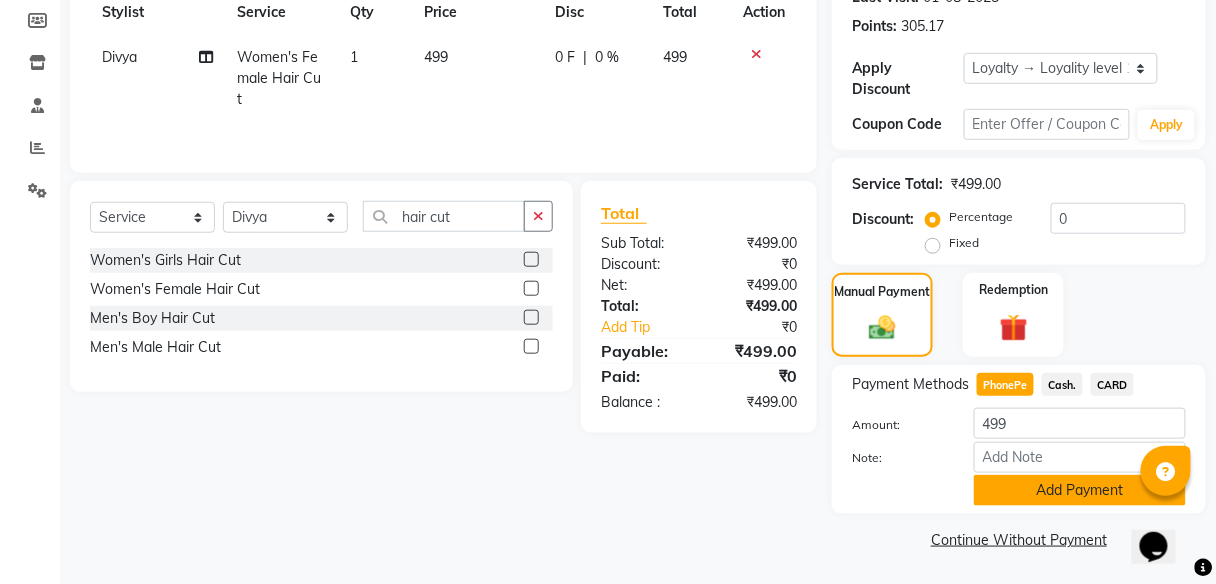 click on "Add Payment" 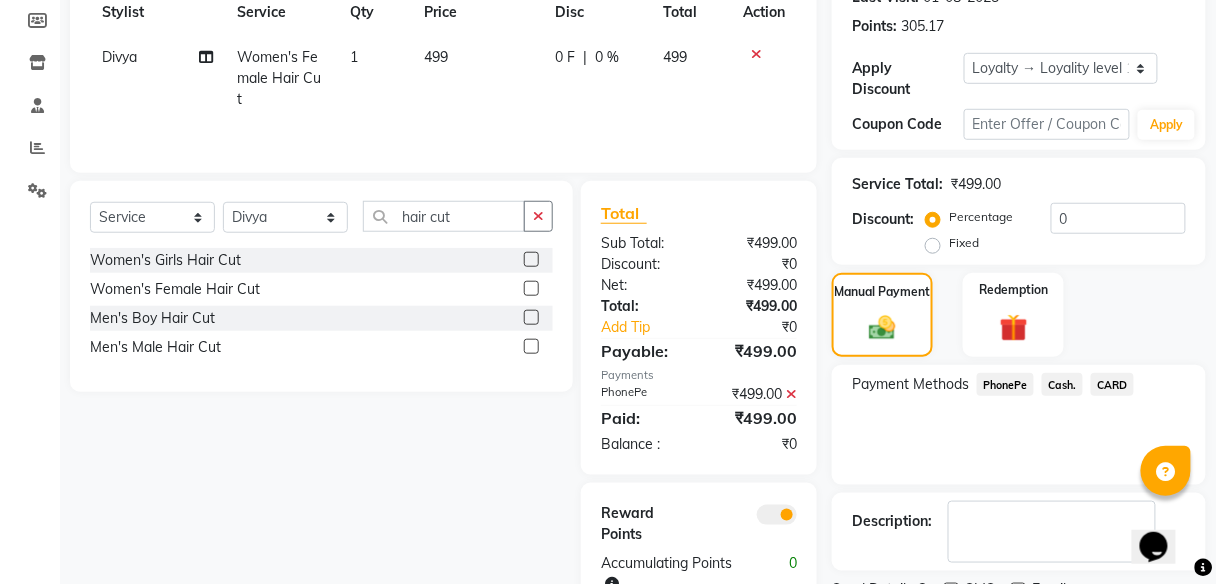 scroll, scrollTop: 378, scrollLeft: 0, axis: vertical 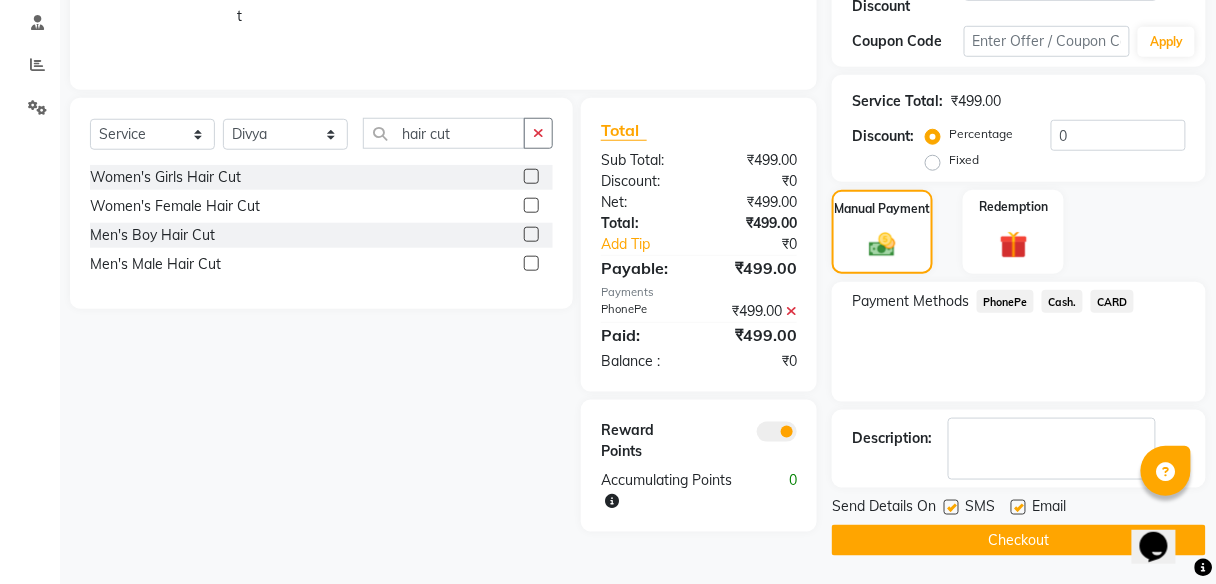 click on "Checkout" 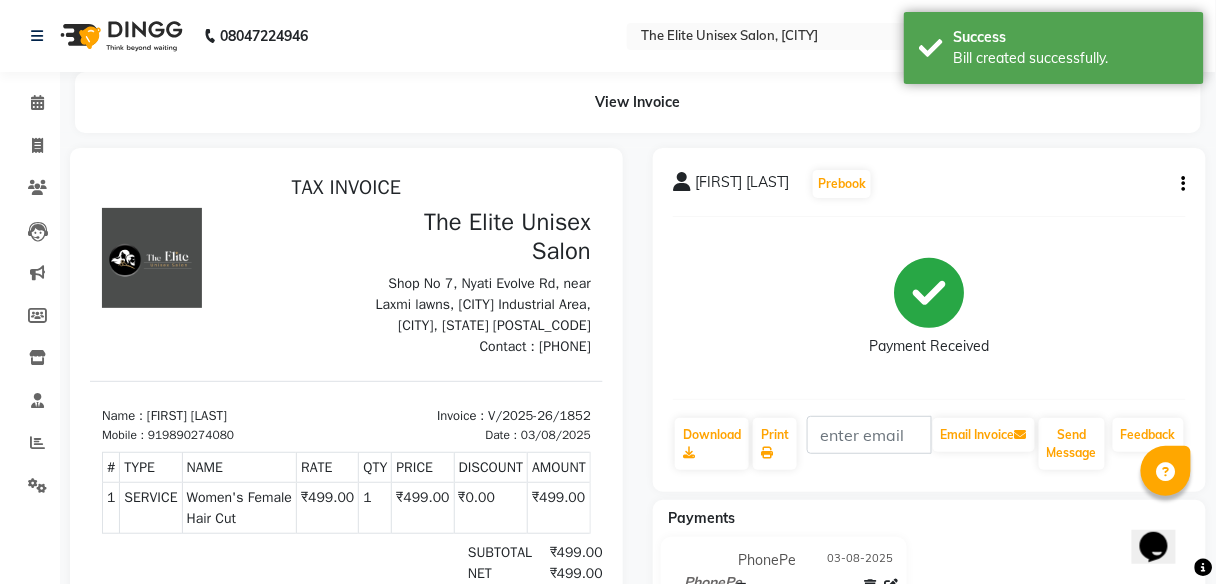 scroll, scrollTop: 0, scrollLeft: 0, axis: both 